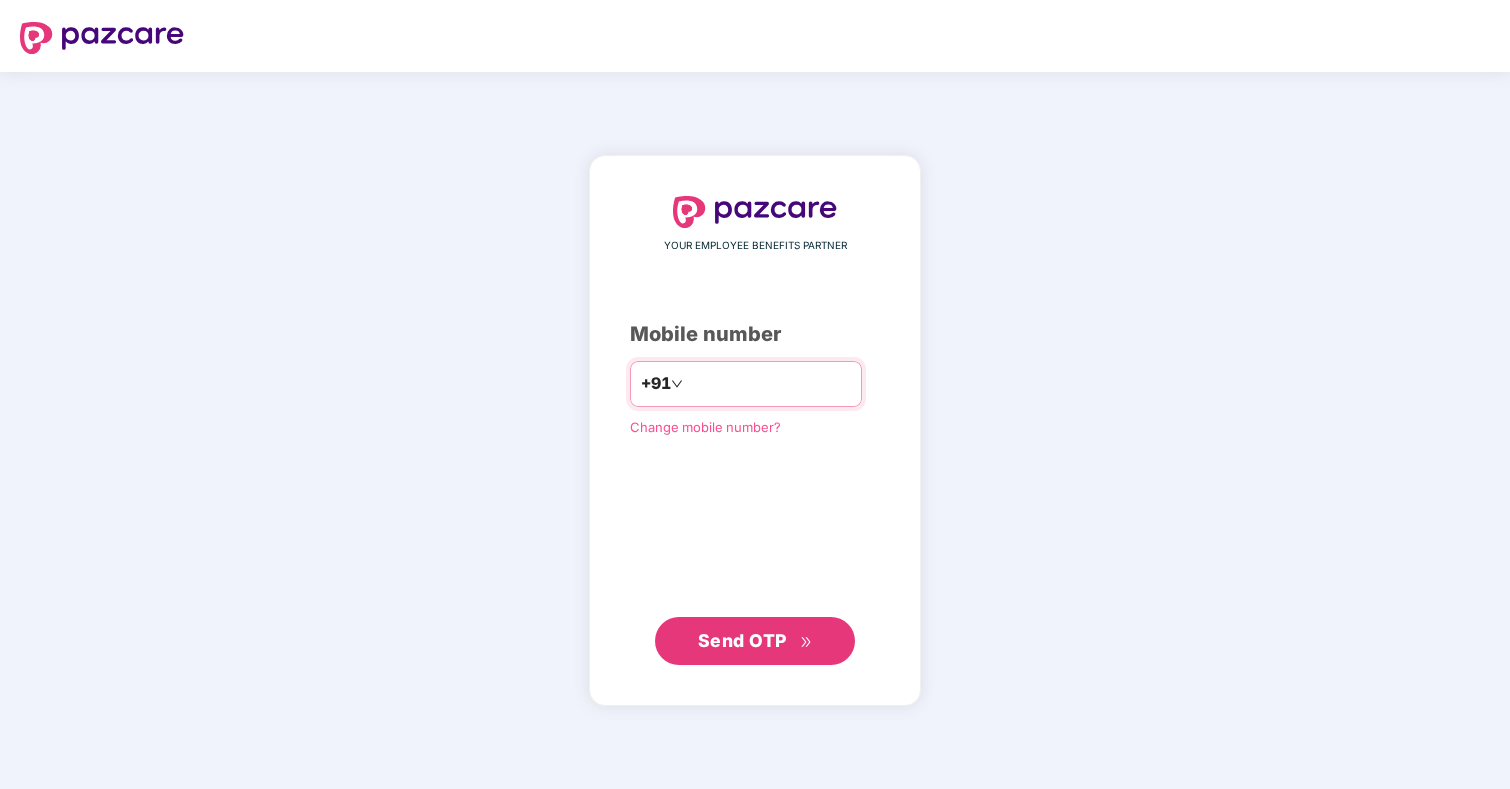 scroll, scrollTop: 0, scrollLeft: 0, axis: both 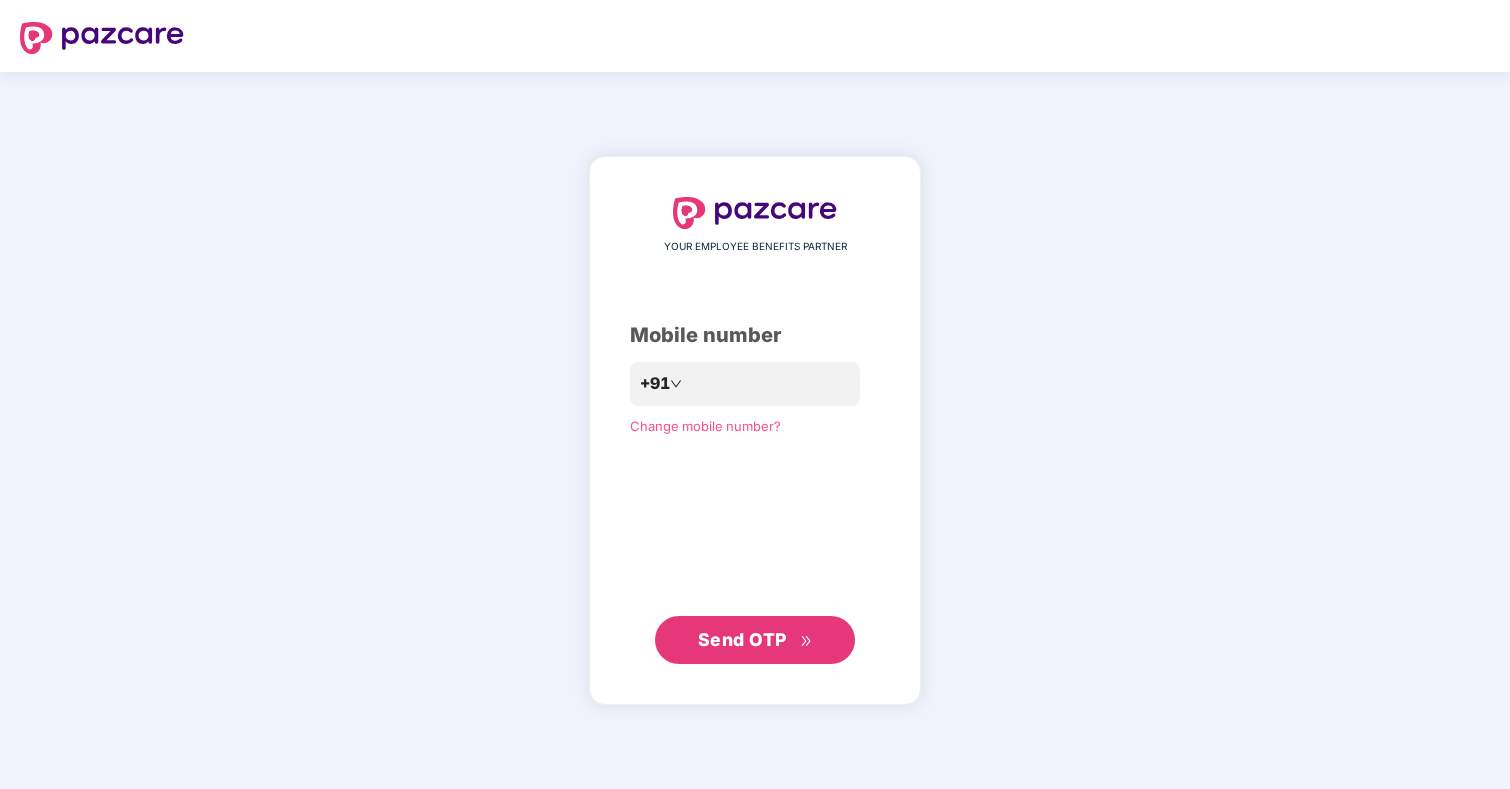 click on "**********" at bounding box center [755, 431] 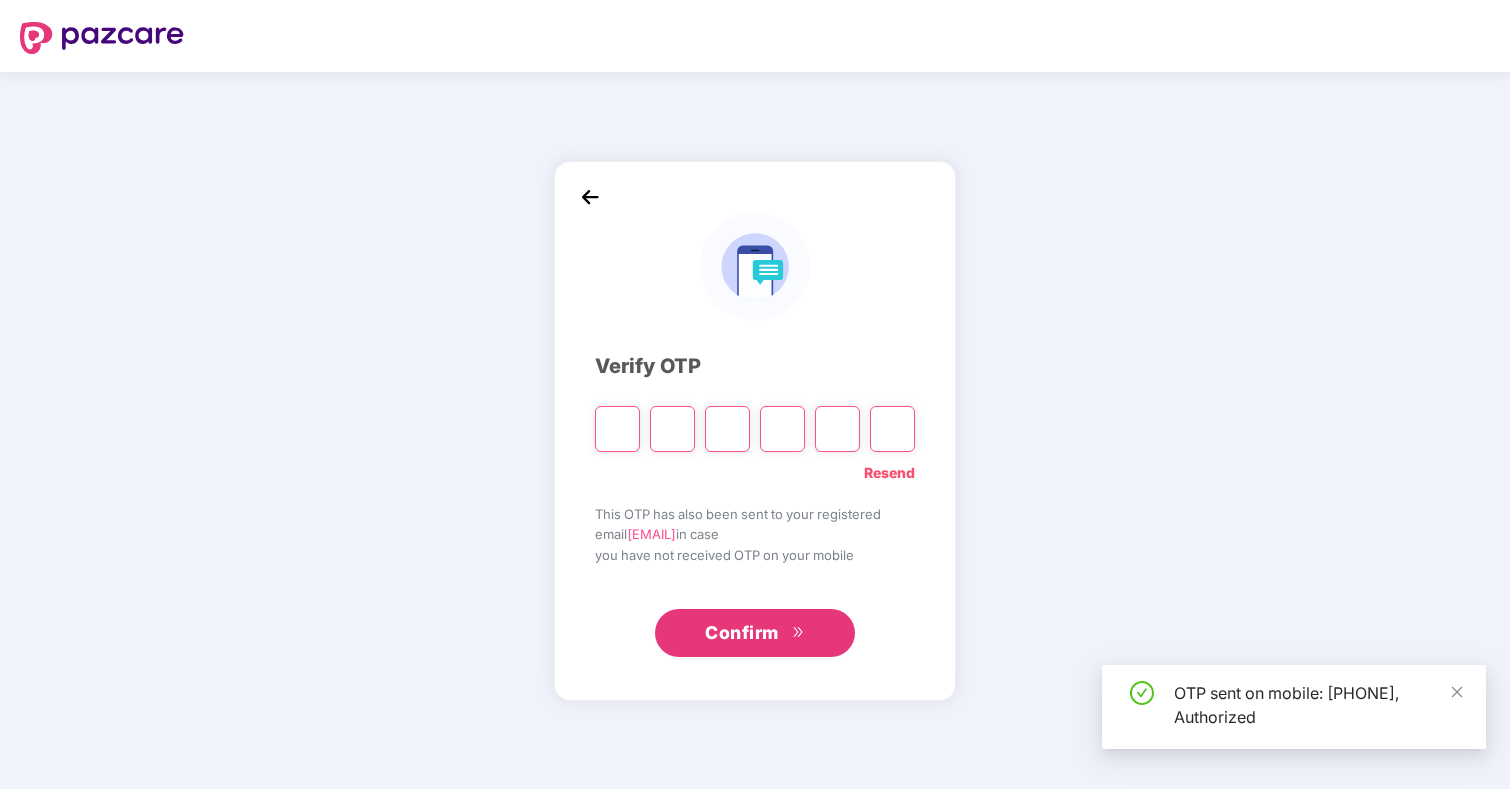 click at bounding box center (617, 429) 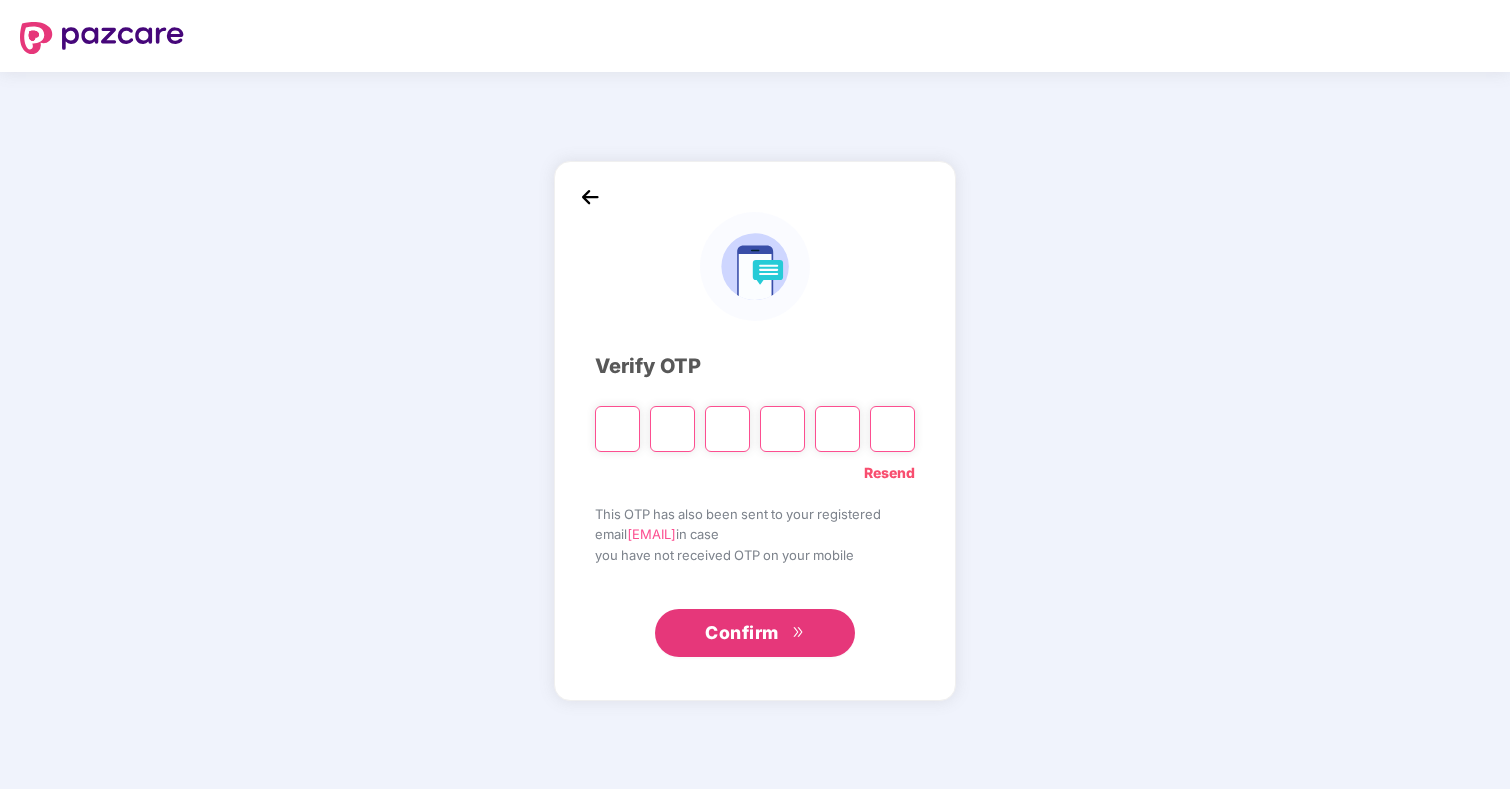 paste on "*" 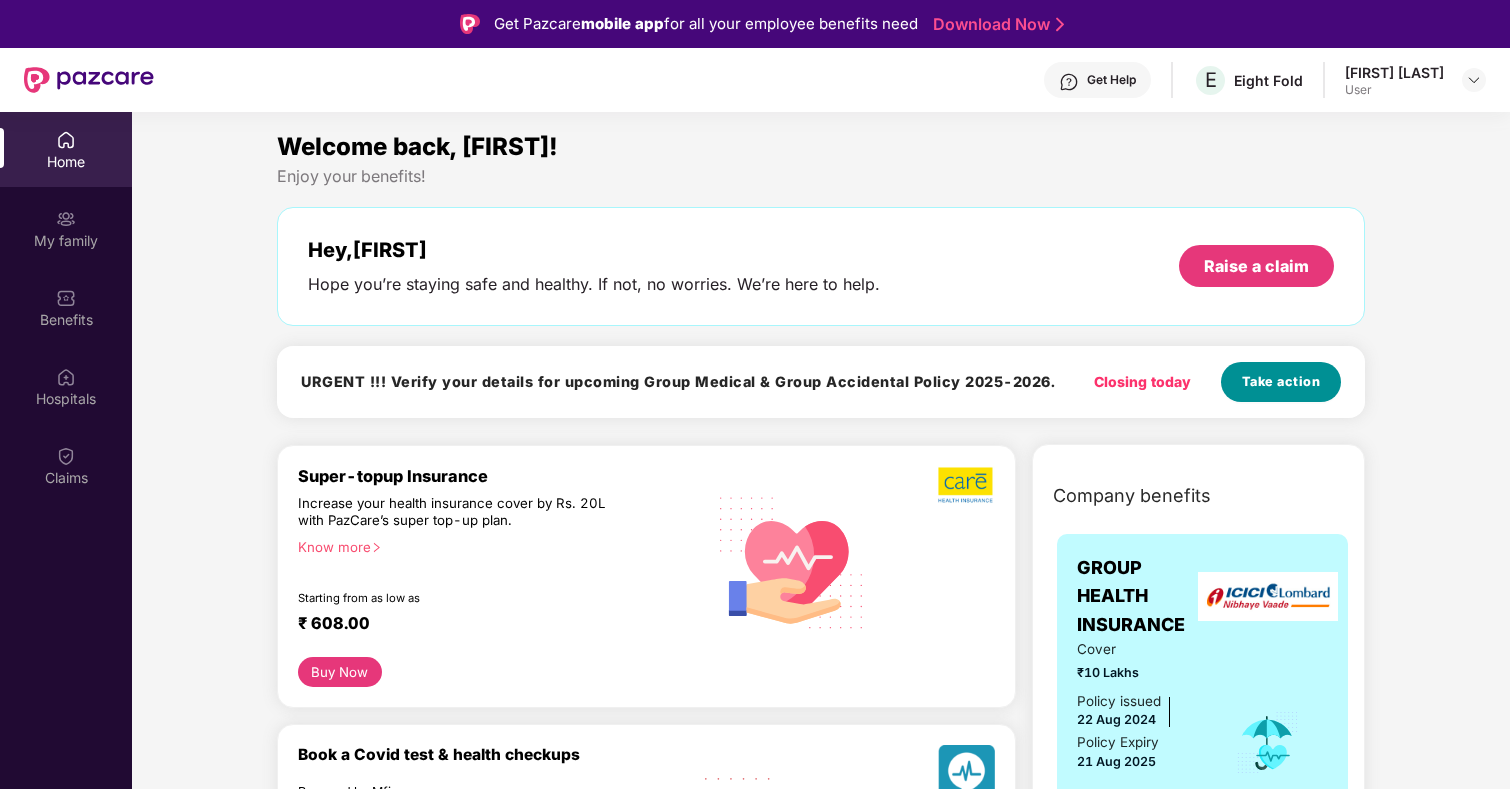 click on "Take action" at bounding box center [1281, 382] 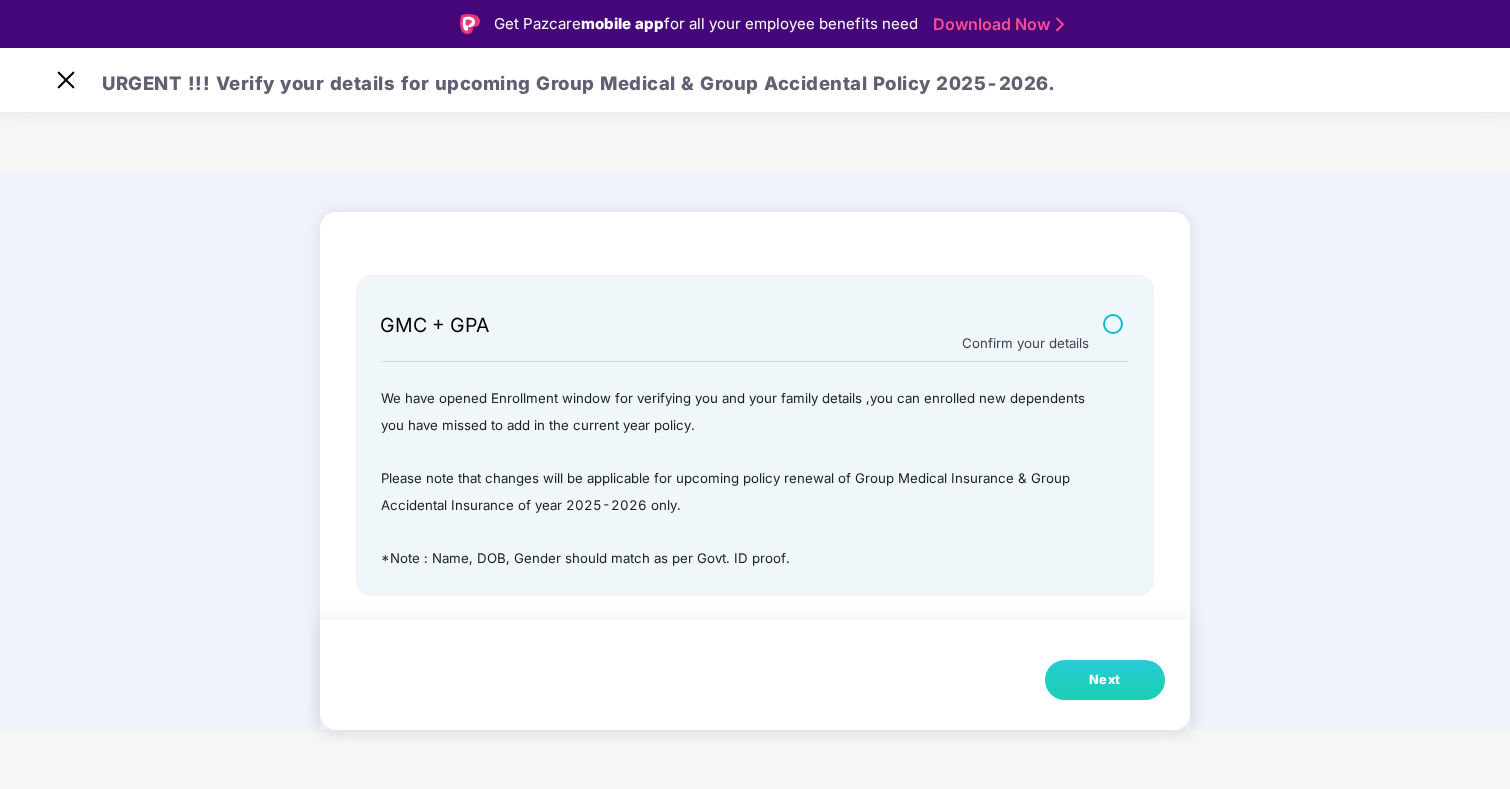 click on "Next" at bounding box center [1105, 680] 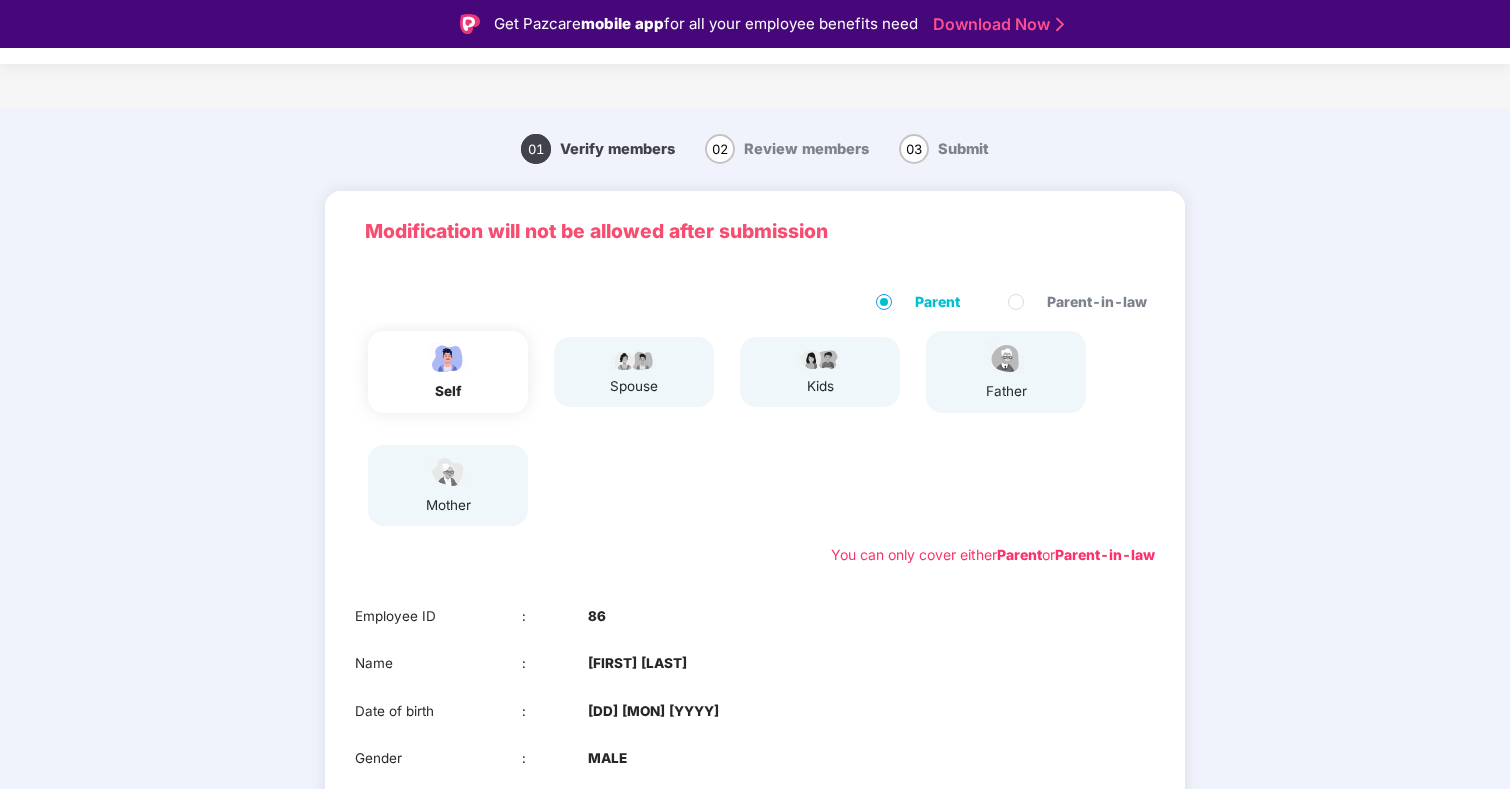 scroll, scrollTop: 29, scrollLeft: 0, axis: vertical 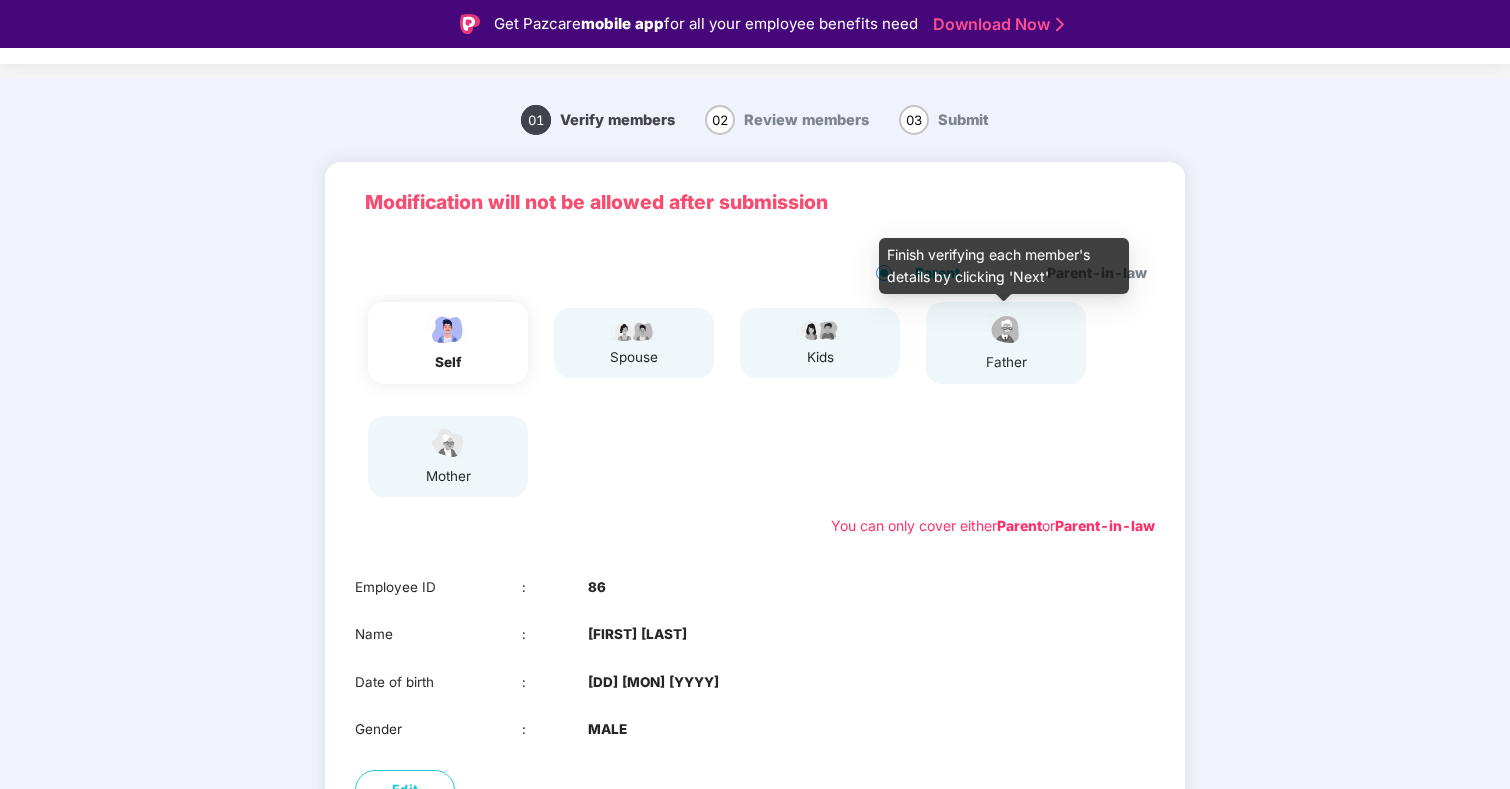 click on "father" at bounding box center [1006, 362] 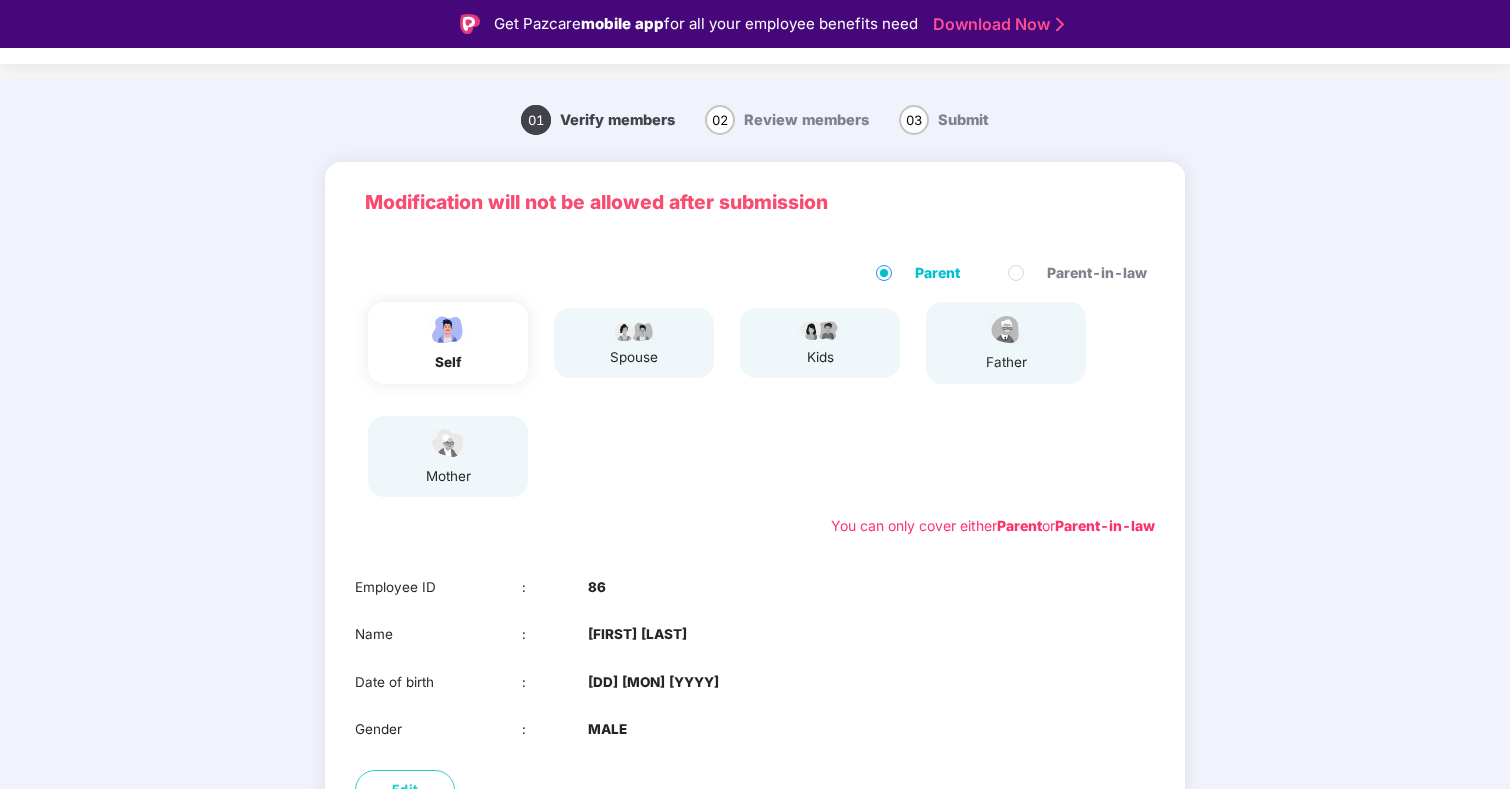 click on "self" at bounding box center [448, 342] 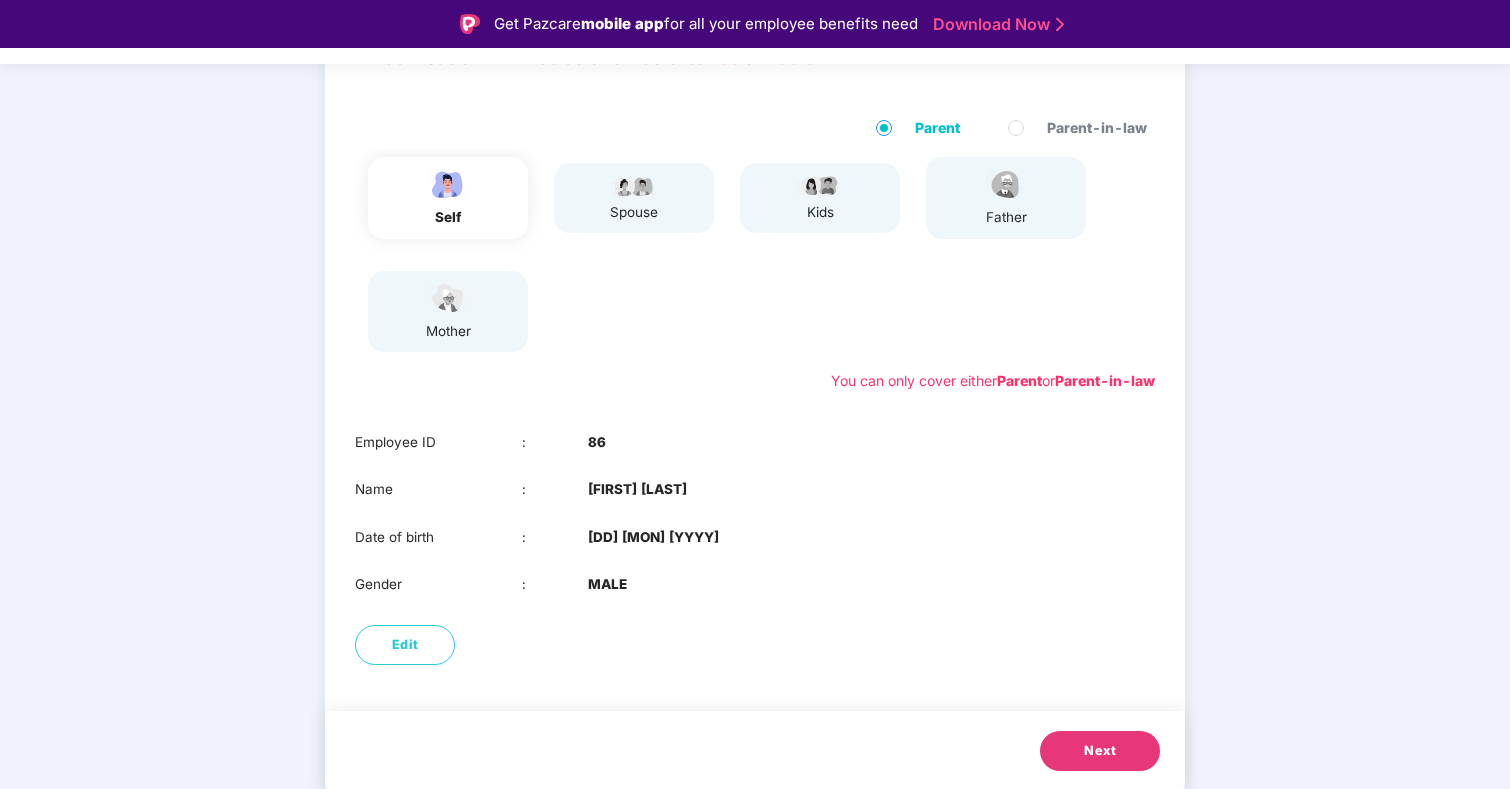 scroll, scrollTop: 99, scrollLeft: 0, axis: vertical 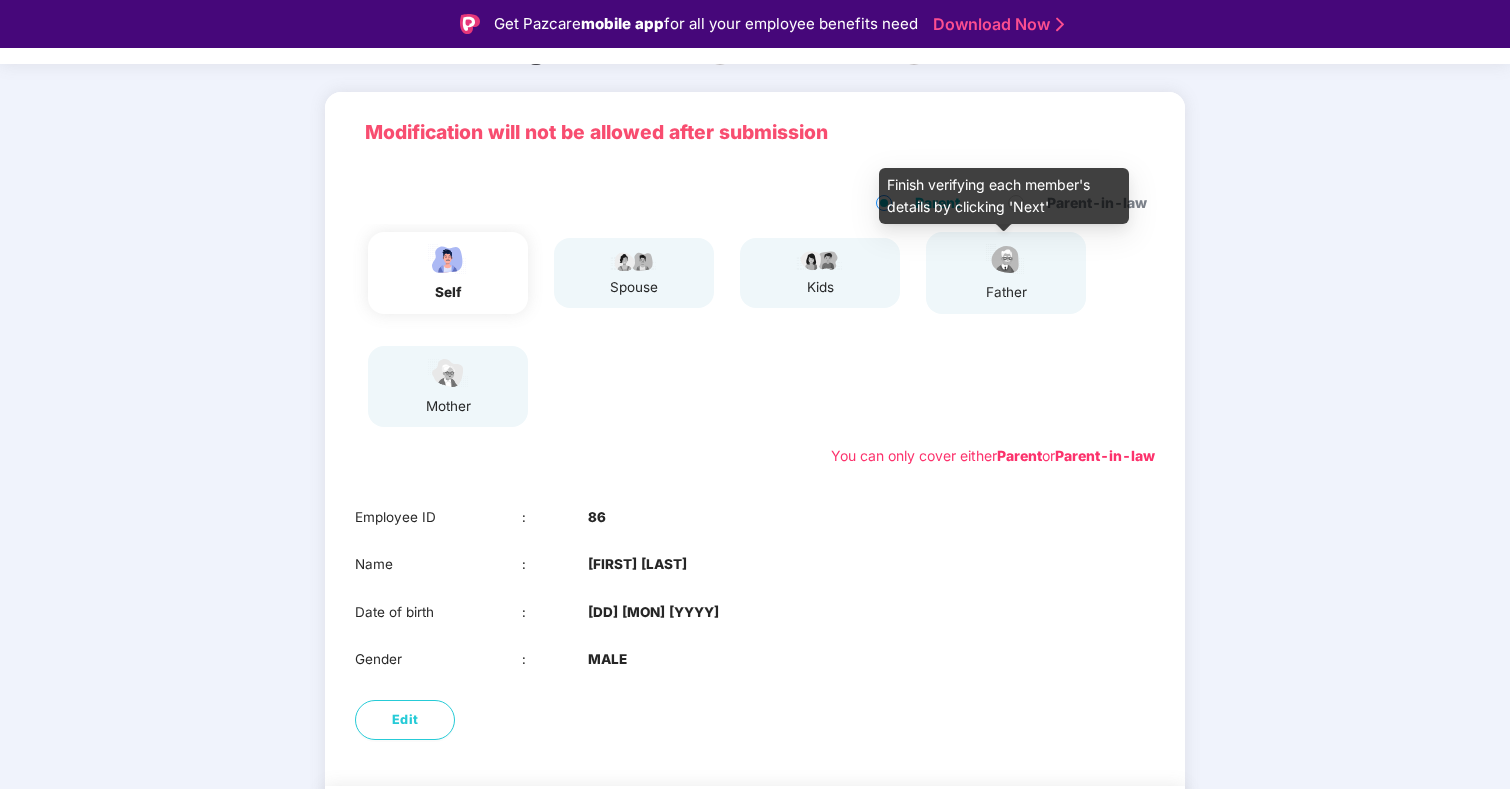 click at bounding box center (1006, 259) 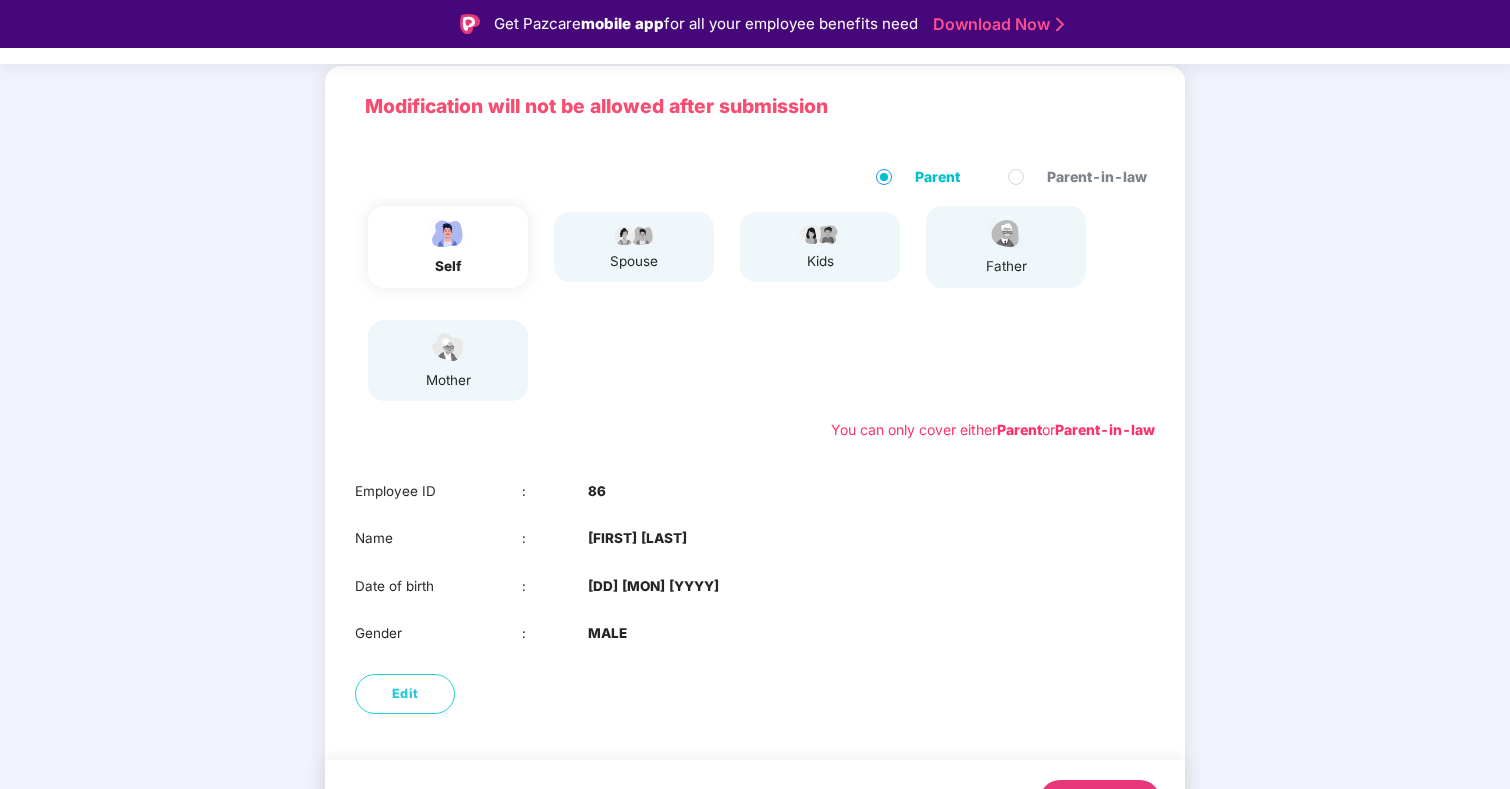 scroll, scrollTop: 144, scrollLeft: 0, axis: vertical 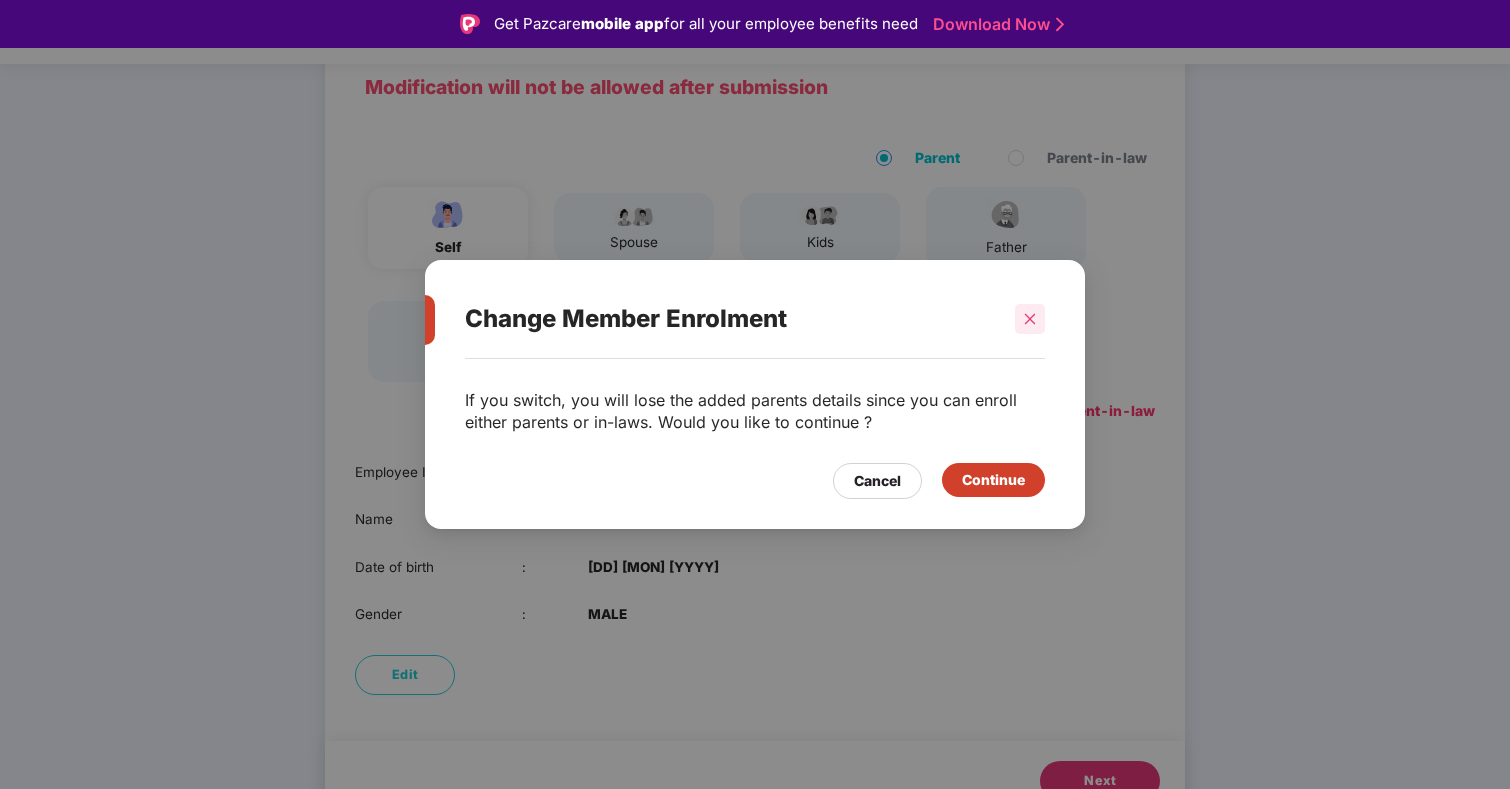 click 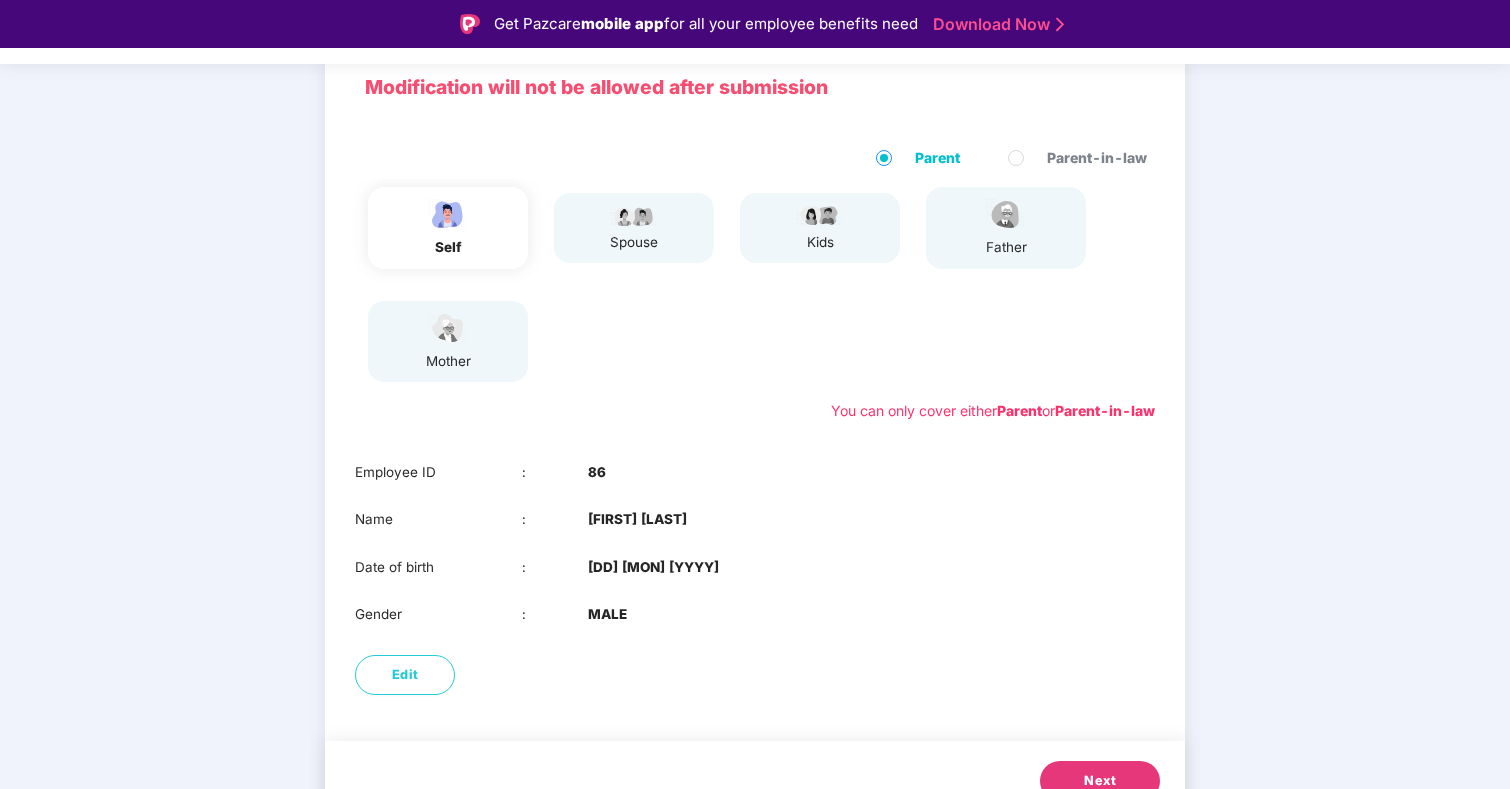 scroll, scrollTop: 174, scrollLeft: 0, axis: vertical 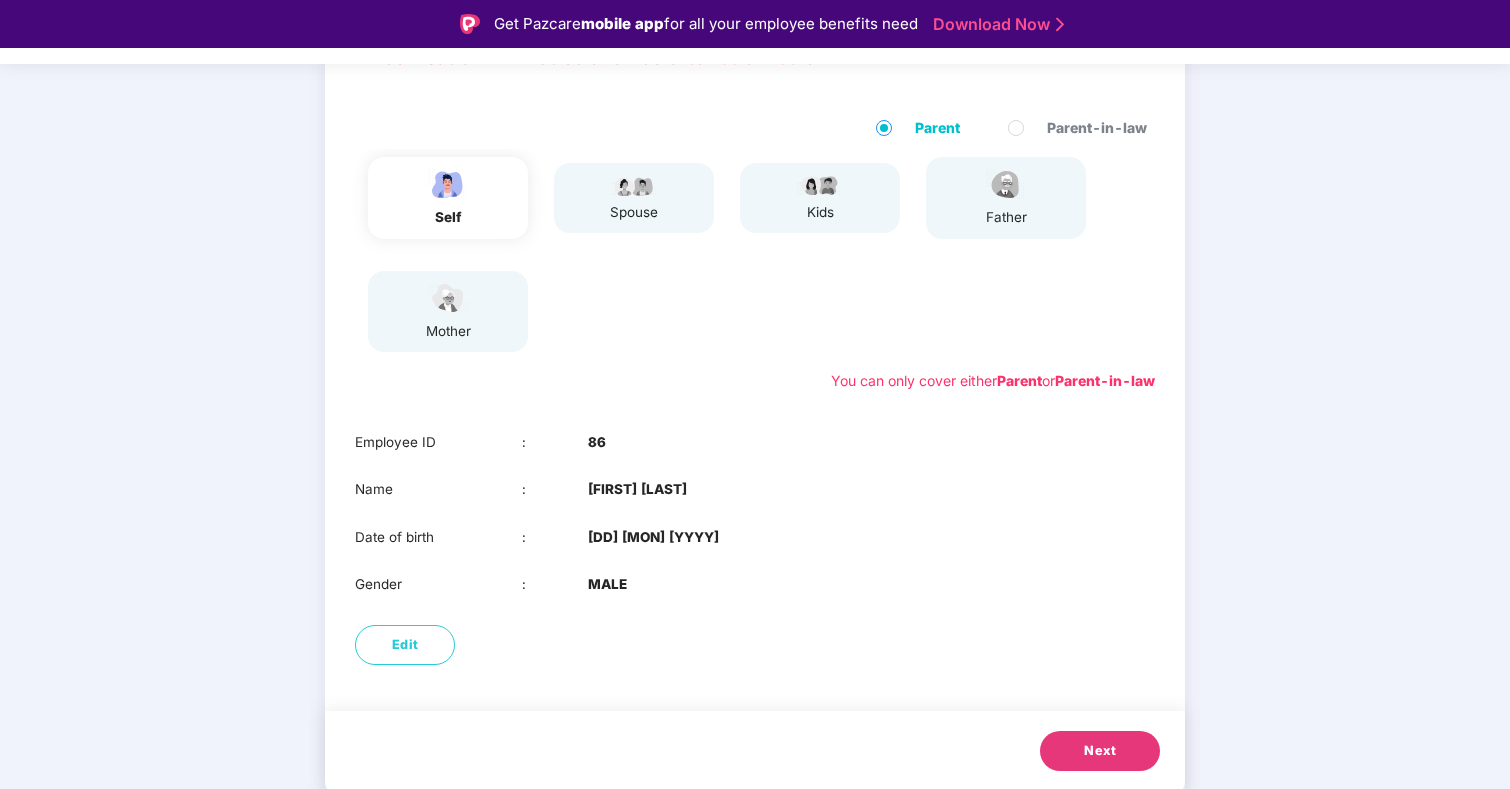 click on "Next" at bounding box center [1100, 751] 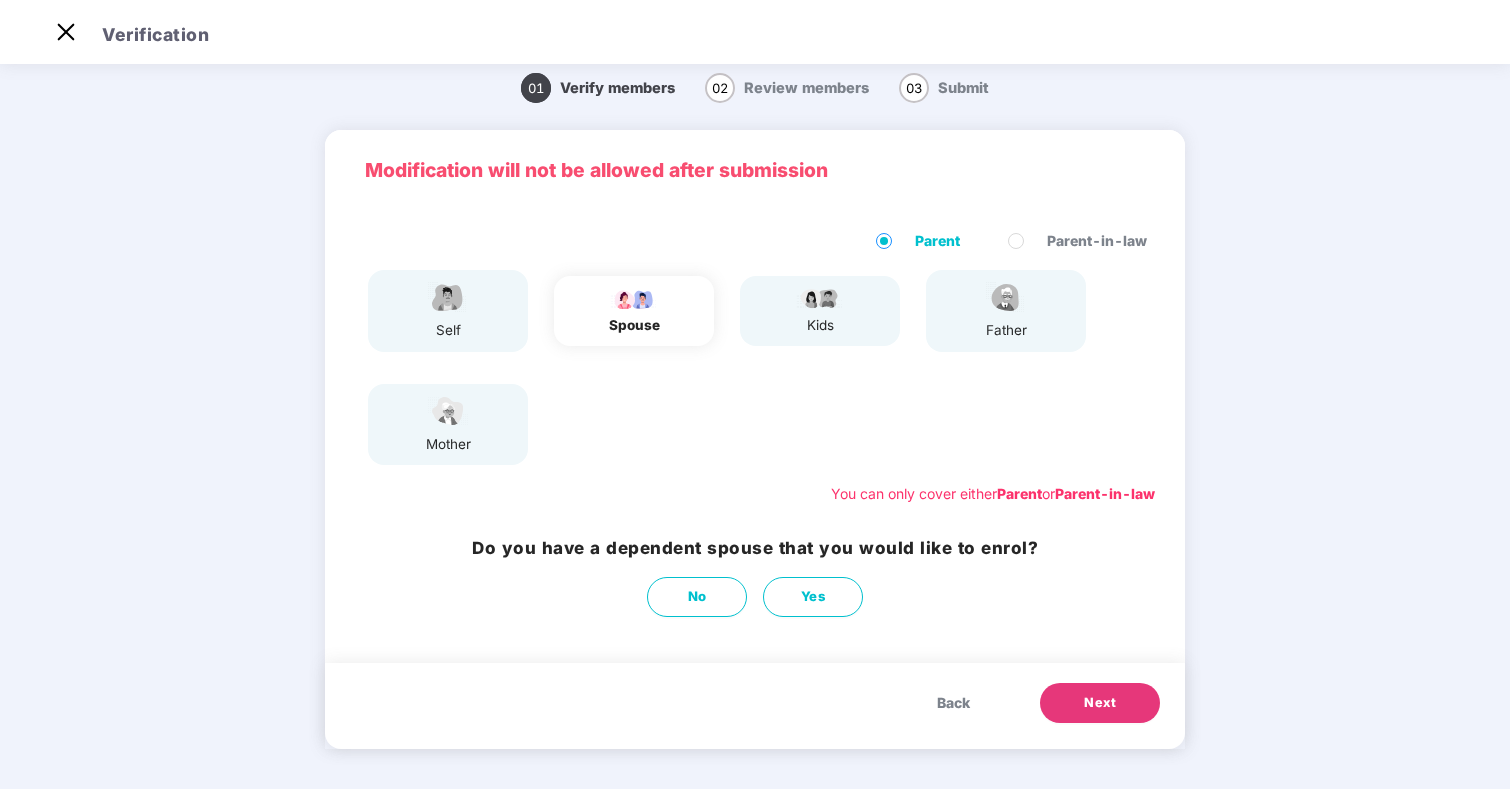 scroll, scrollTop: 0, scrollLeft: 0, axis: both 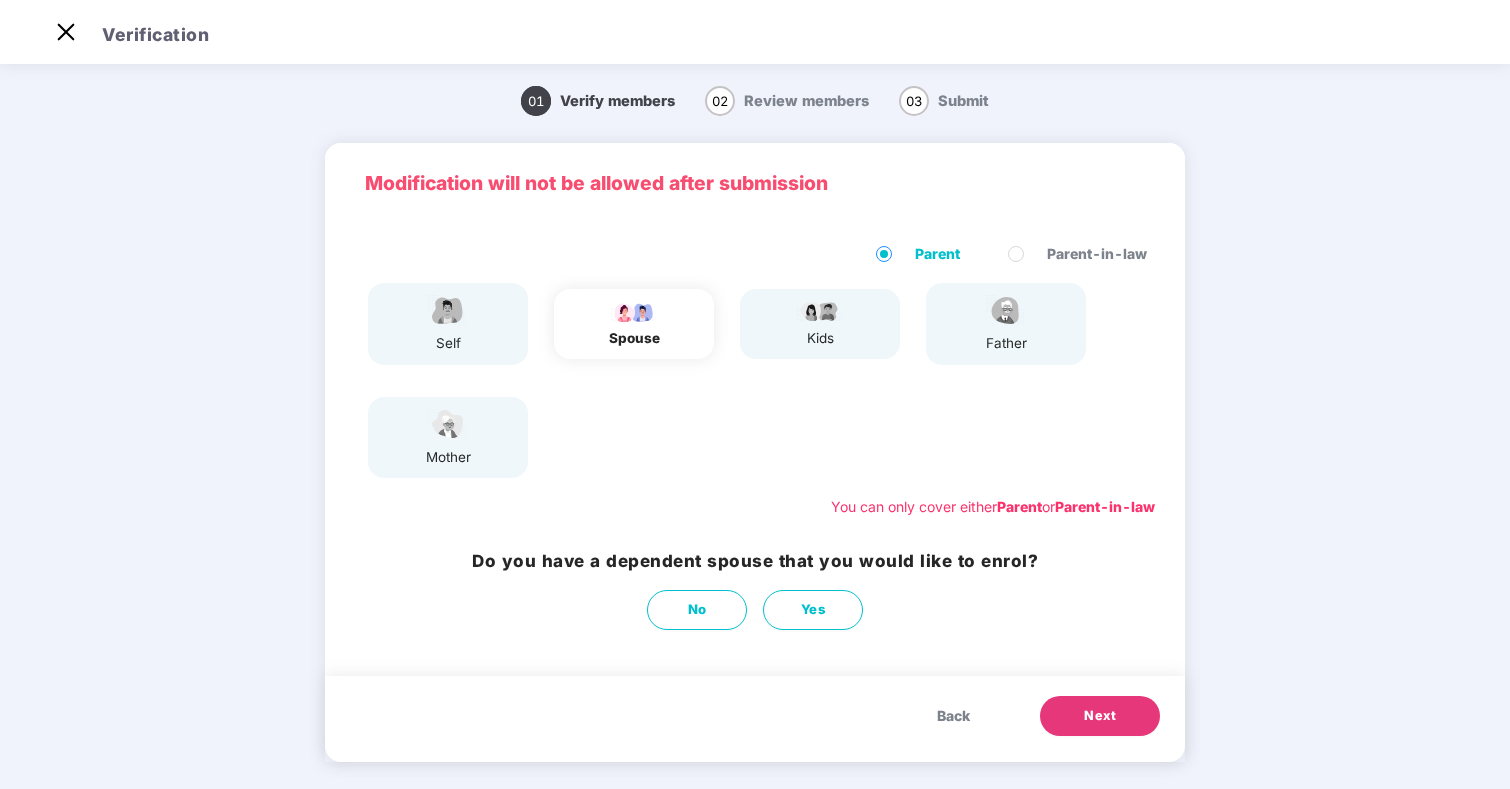 click on "father" at bounding box center [1006, 323] 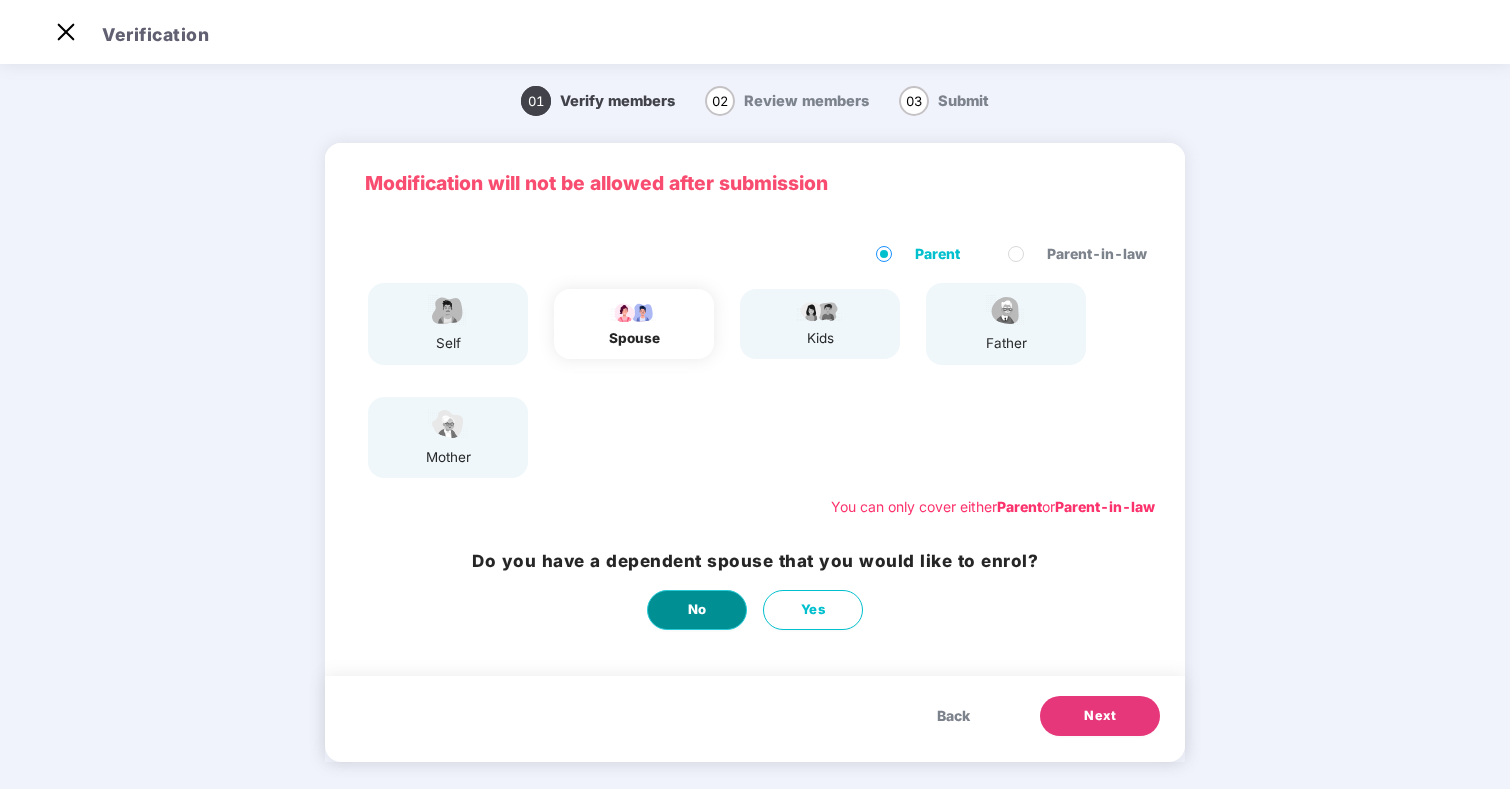 click on "No" at bounding box center (697, 610) 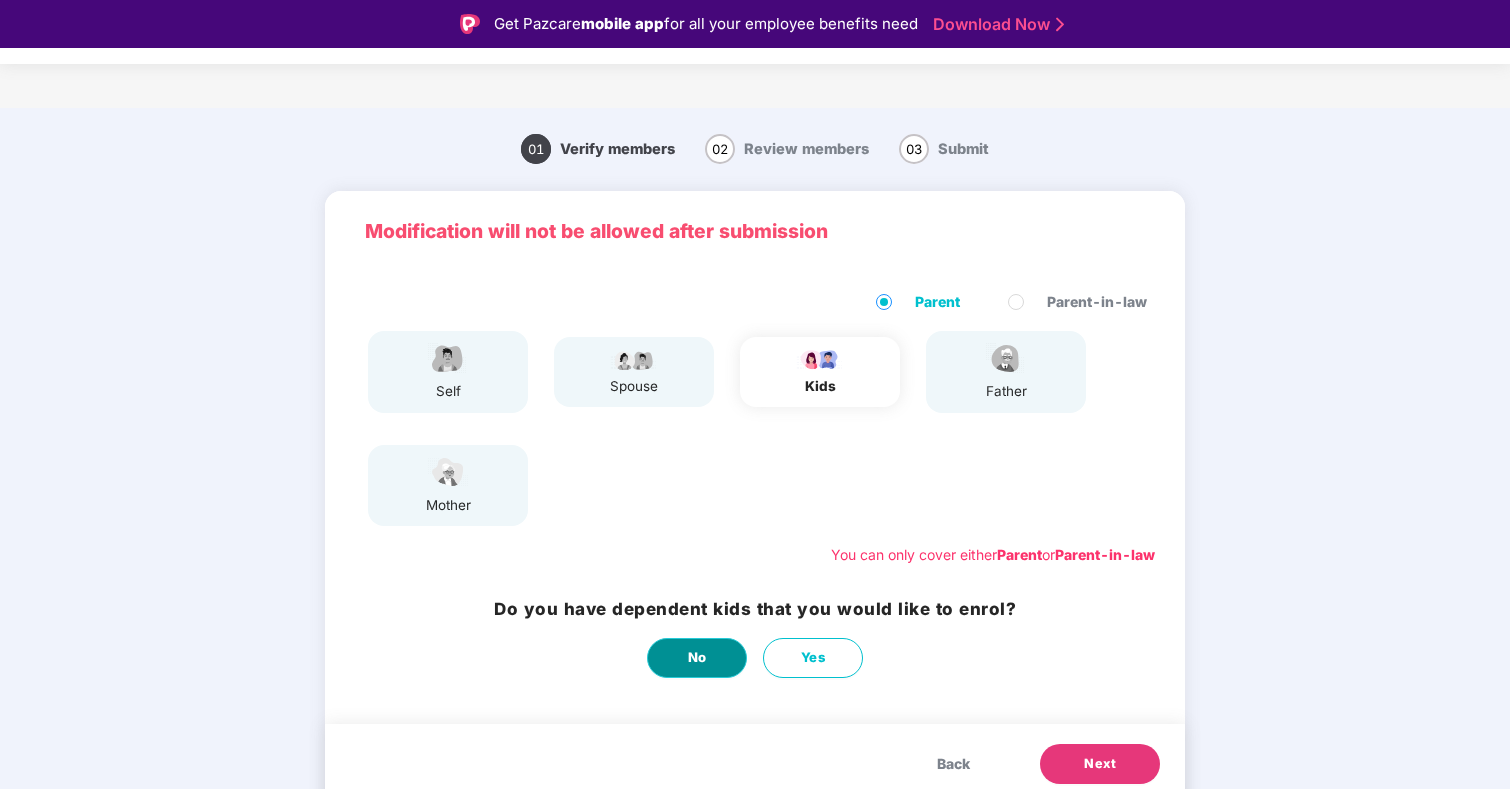 click on "No" at bounding box center (697, 658) 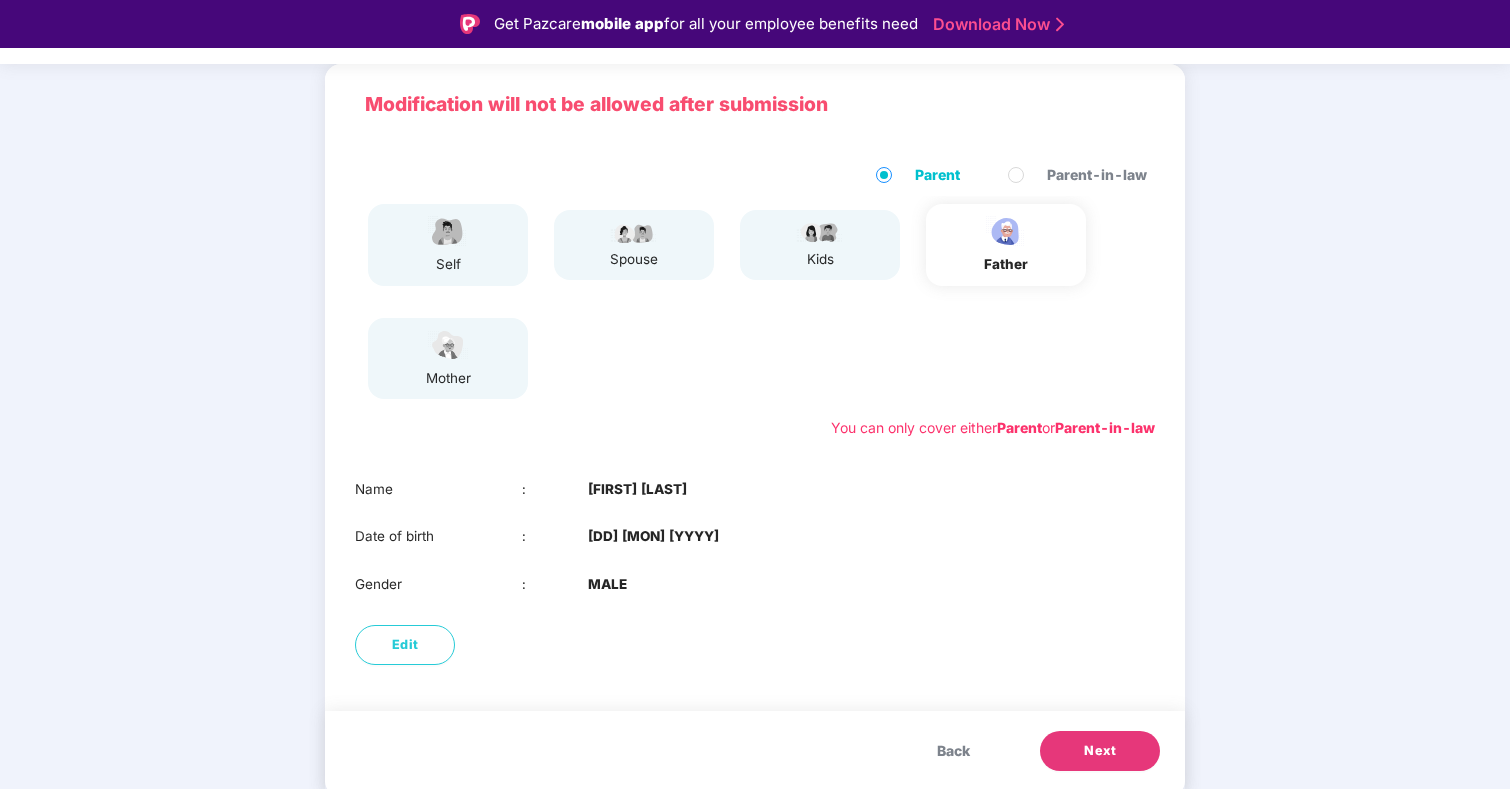 scroll, scrollTop: 119, scrollLeft: 0, axis: vertical 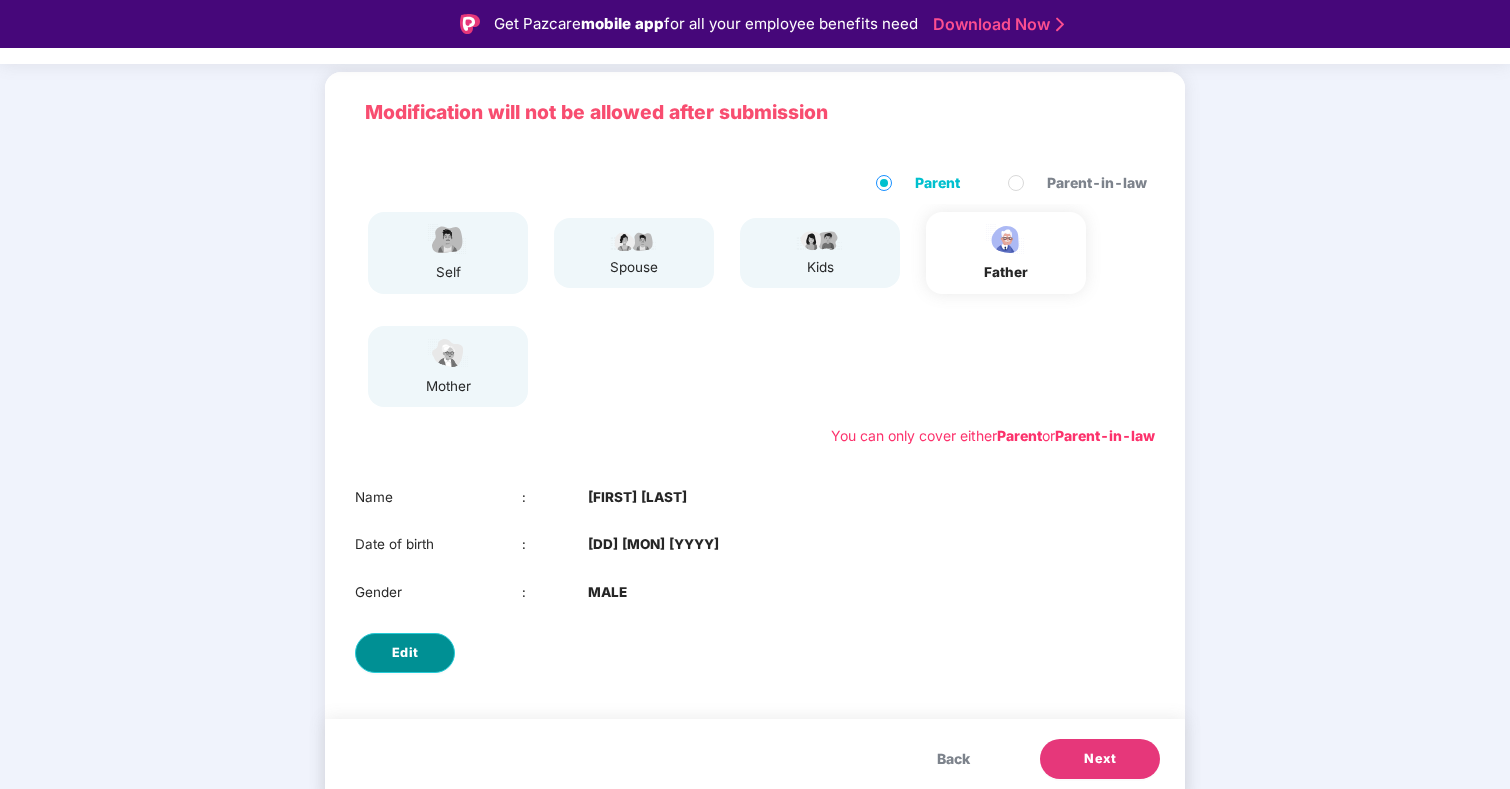 click on "Edit" at bounding box center (405, 653) 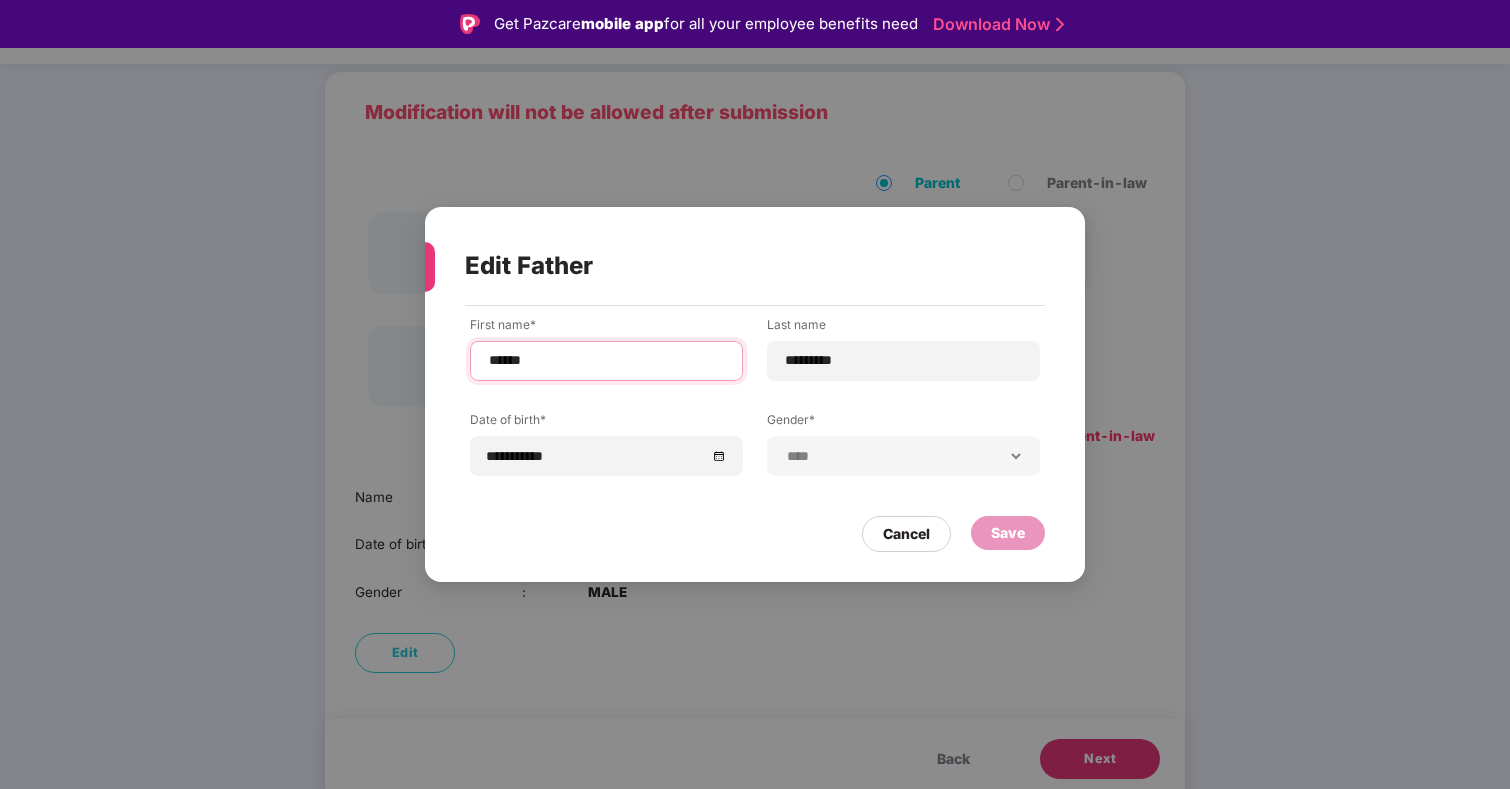 click on "******" at bounding box center (606, 360) 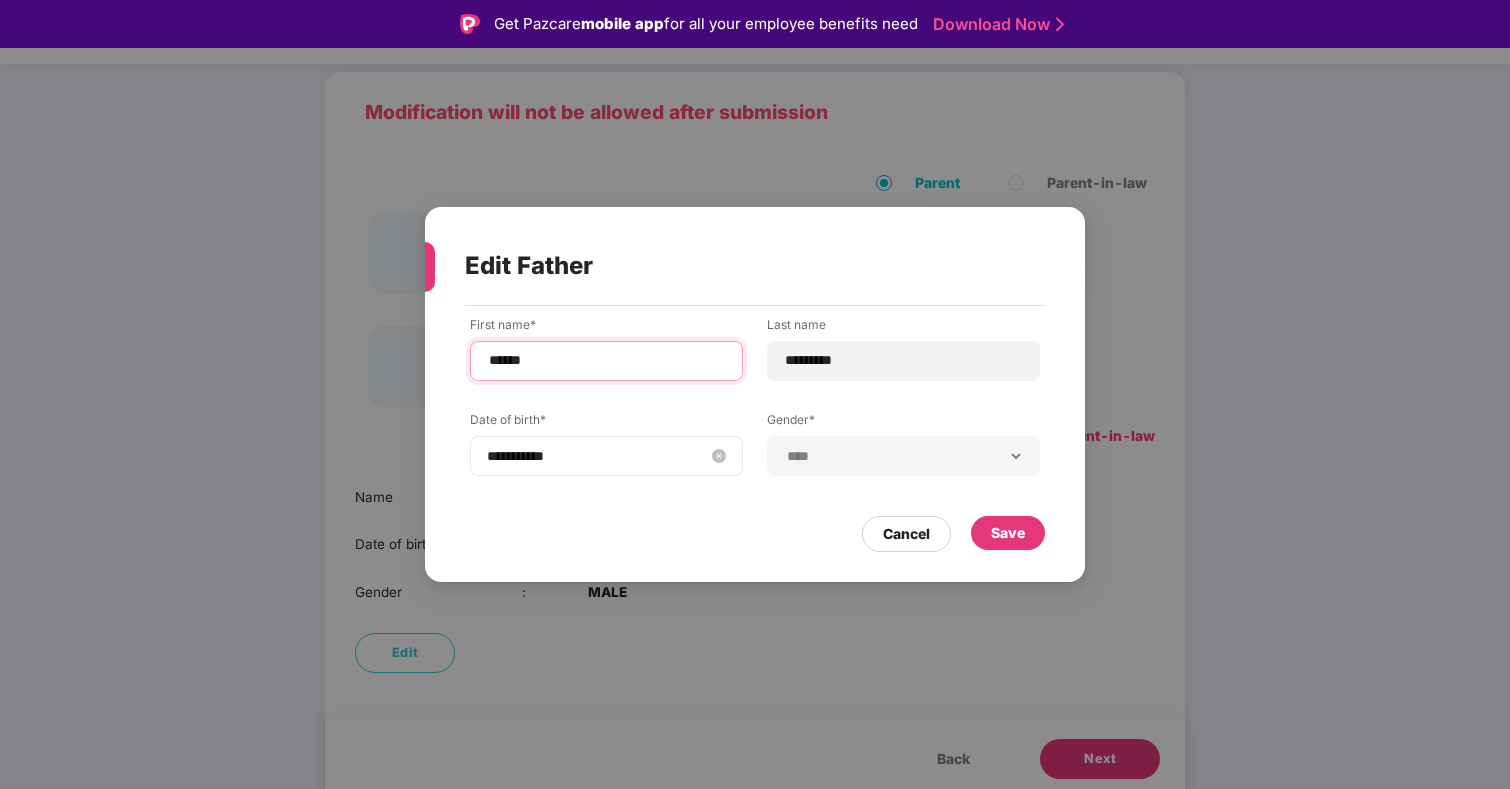 type on "******" 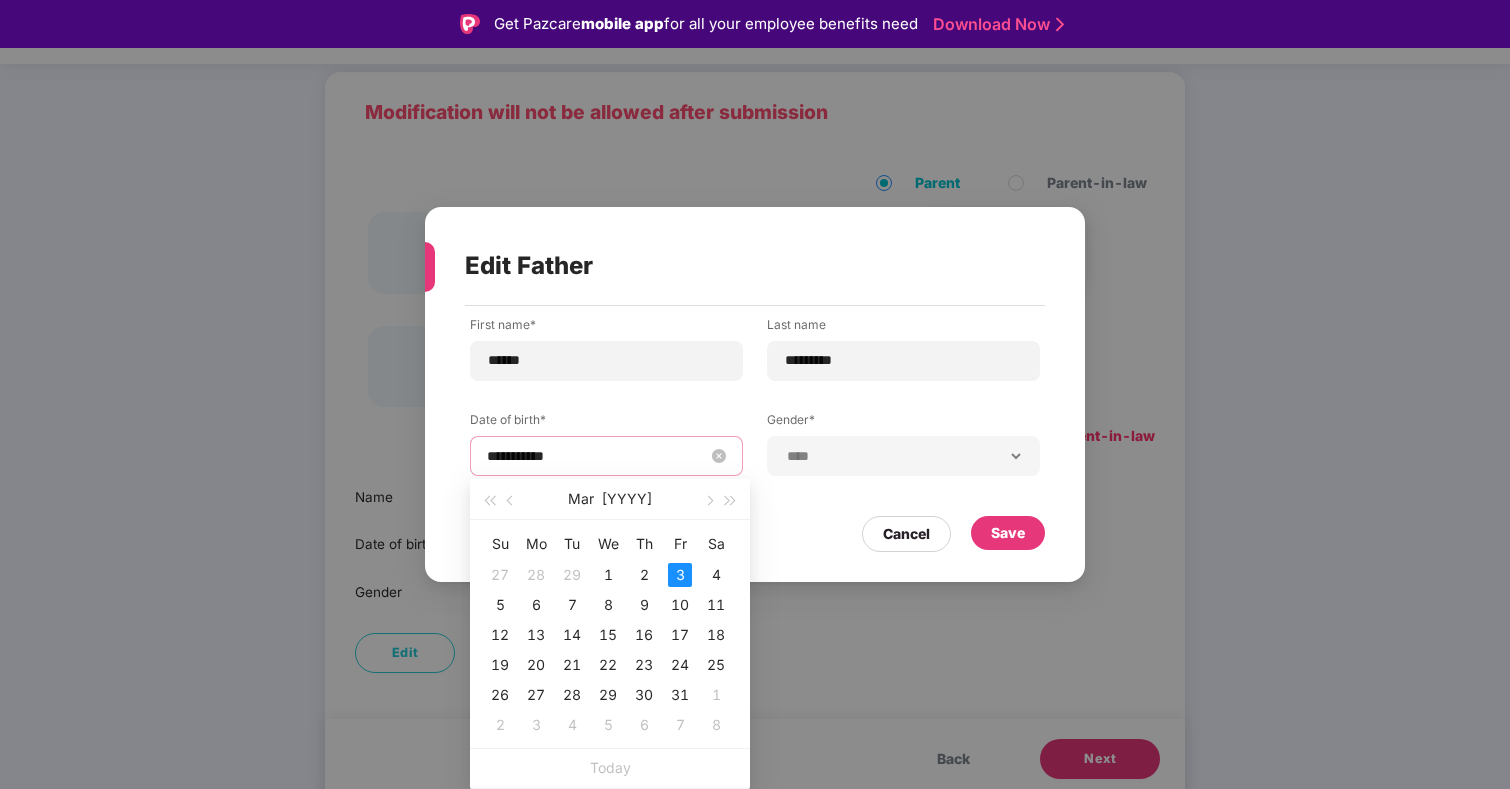 click on "**********" at bounding box center (596, 456) 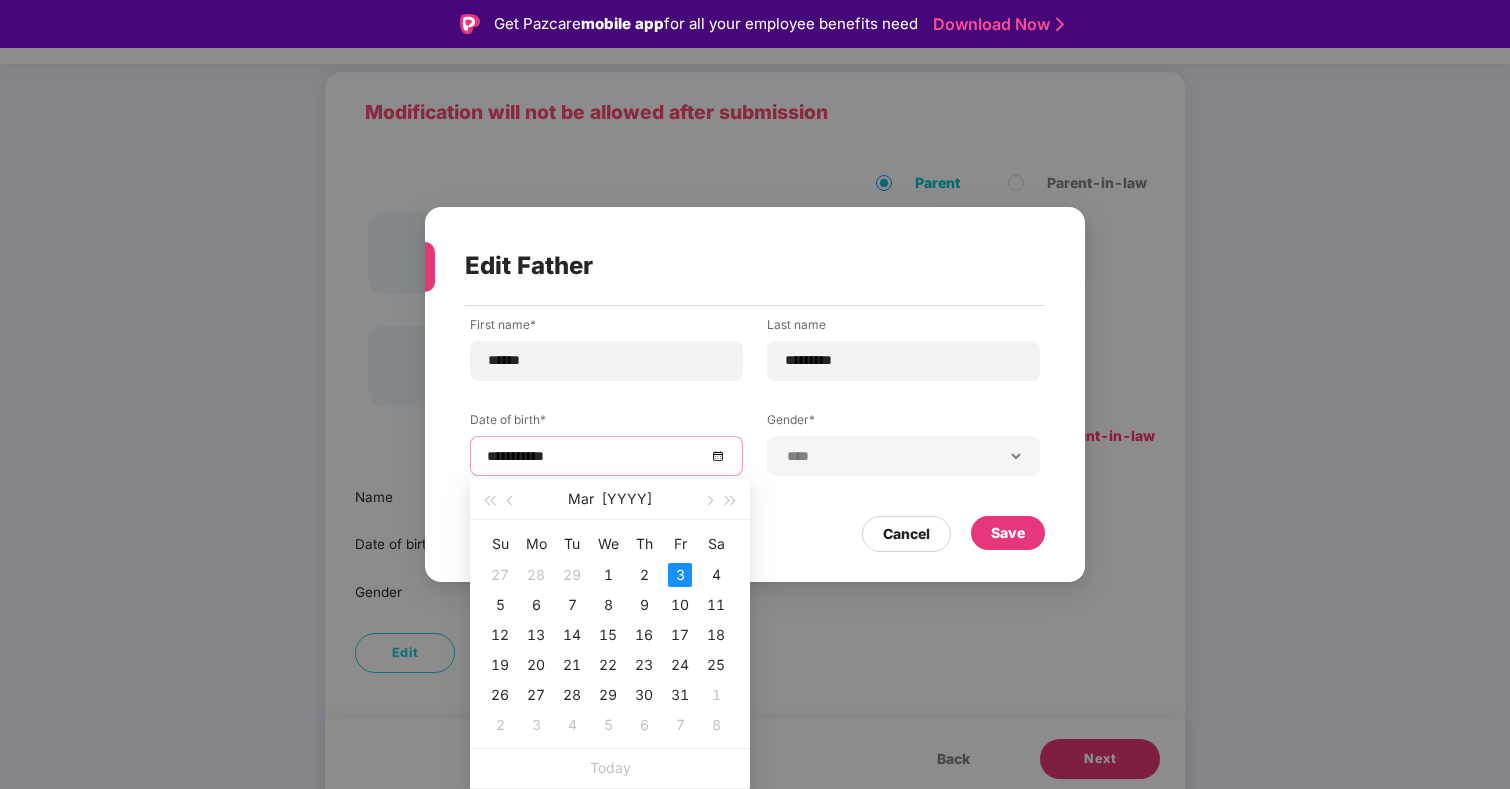click on "**********" at bounding box center (755, 411) 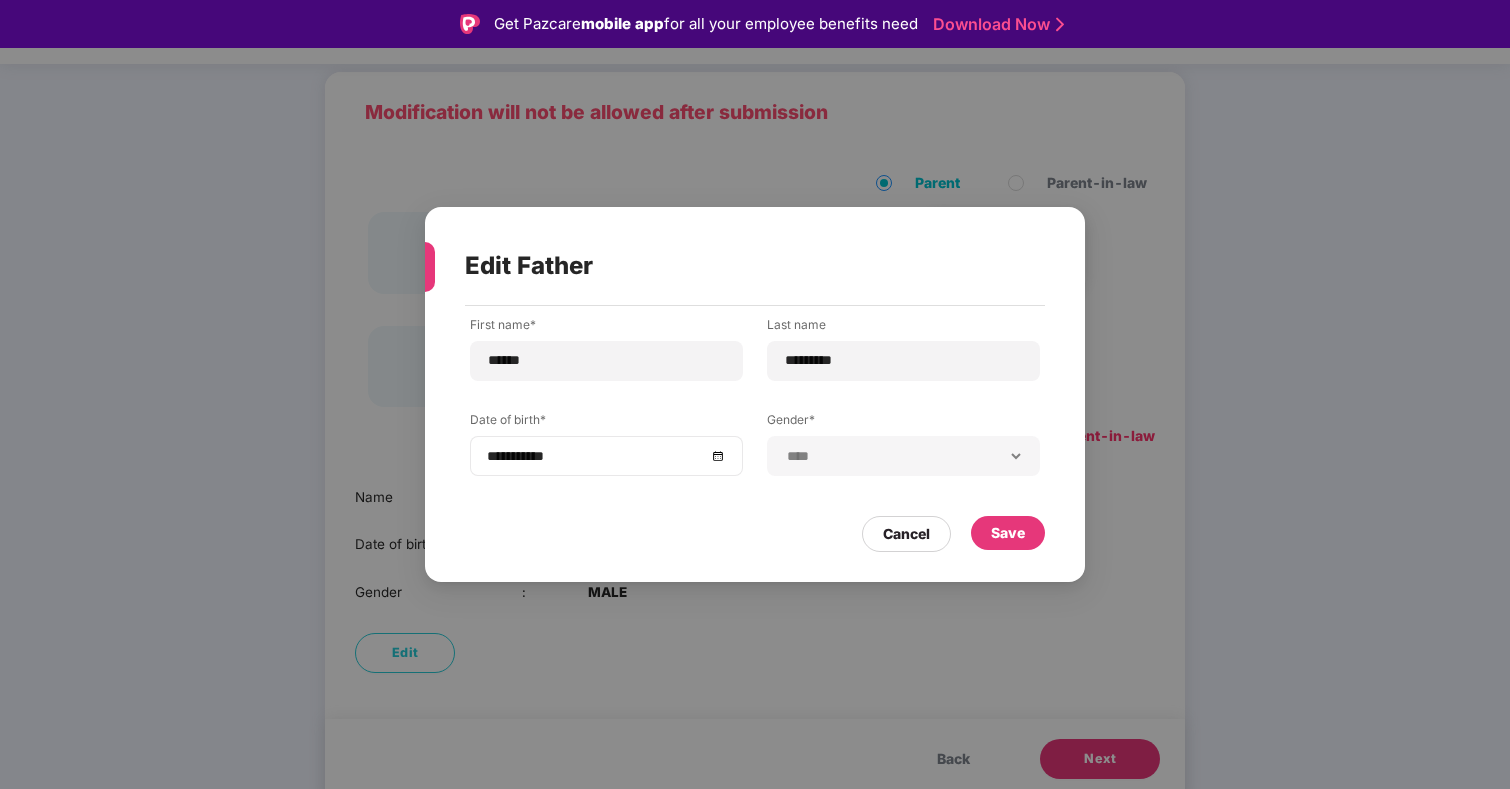click on "**********" at bounding box center (606, 456) 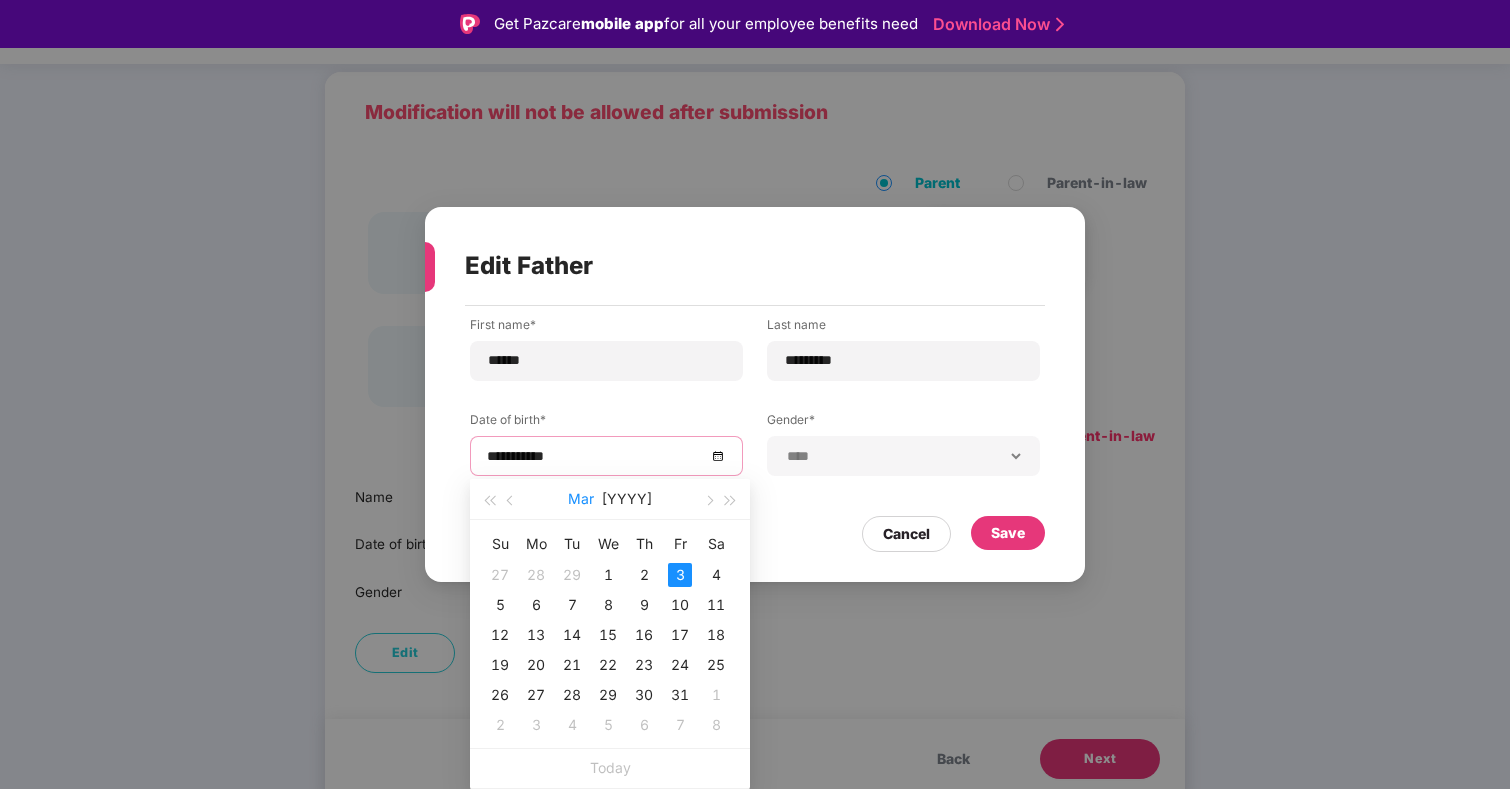 click on "Mar" at bounding box center [581, 499] 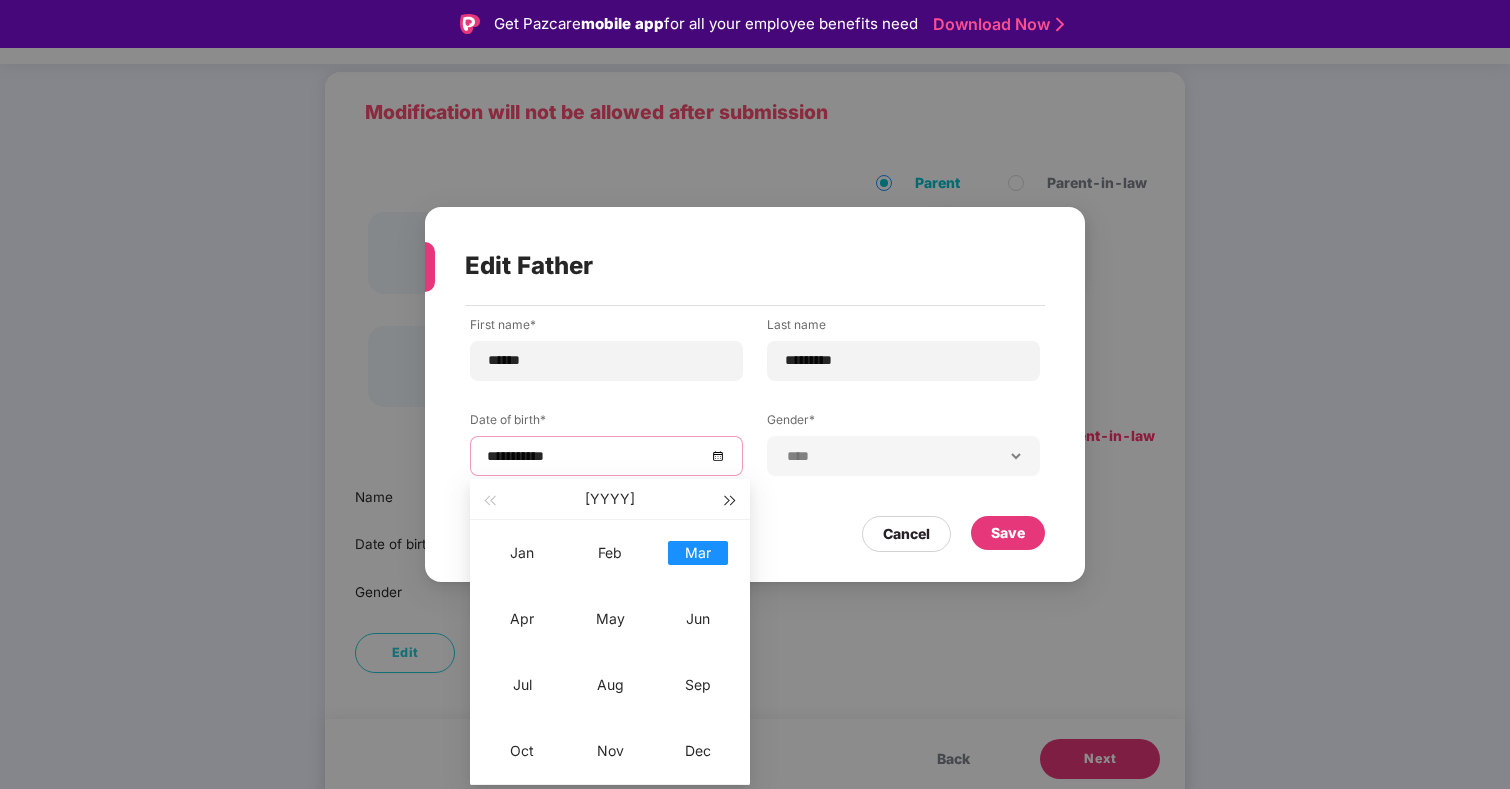 click at bounding box center (731, 501) 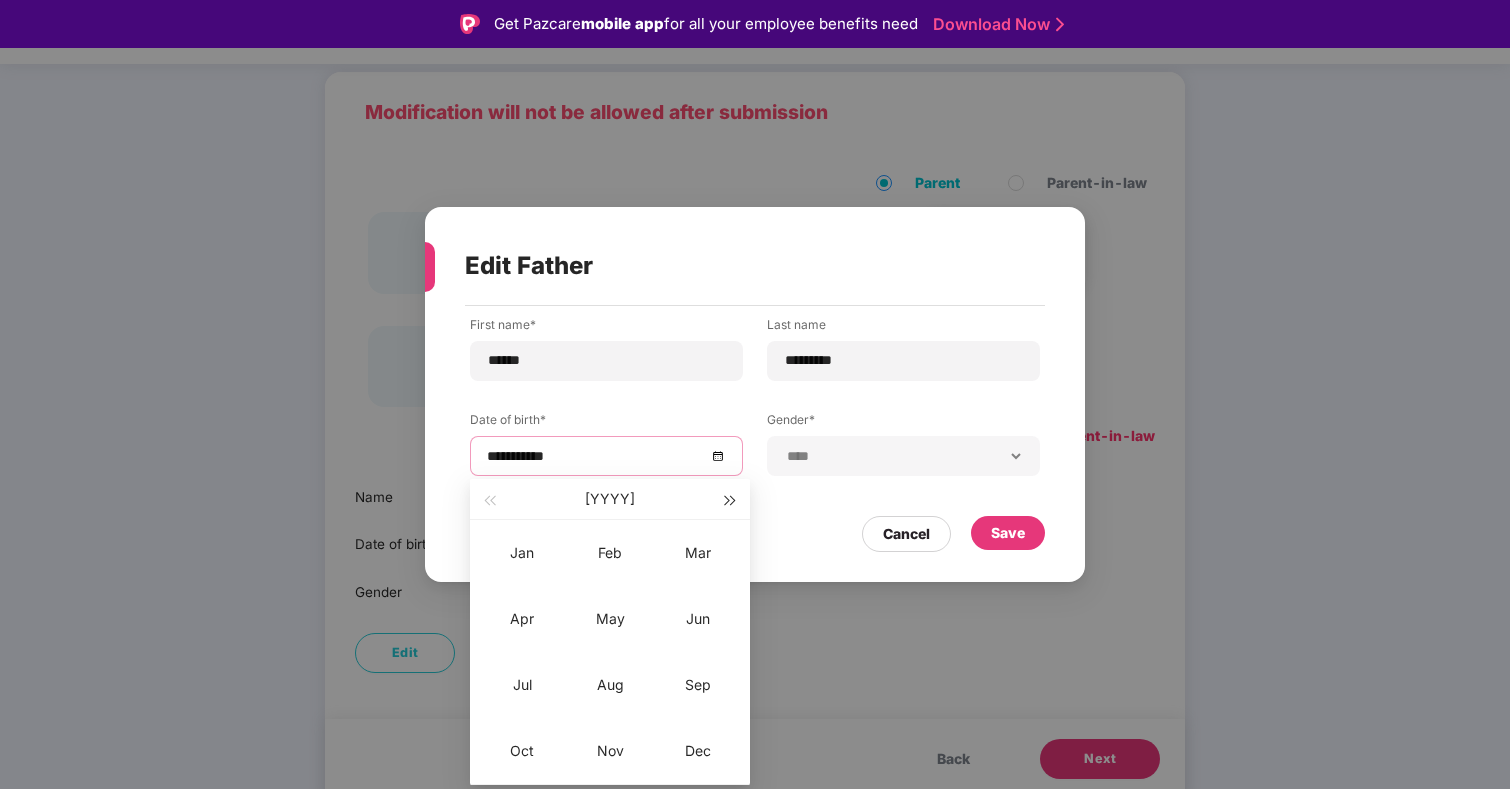 click at bounding box center [731, 501] 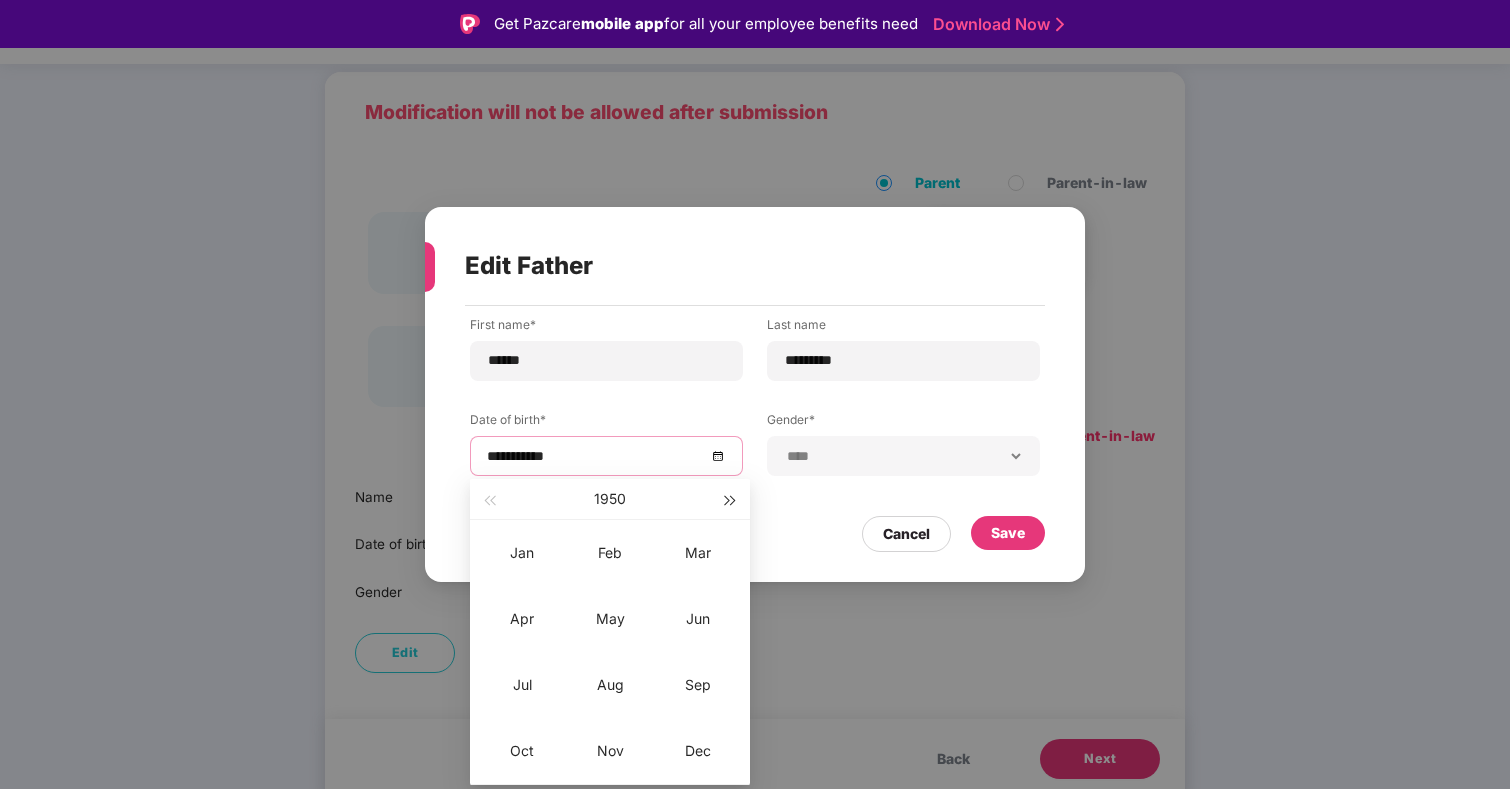 click at bounding box center (731, 501) 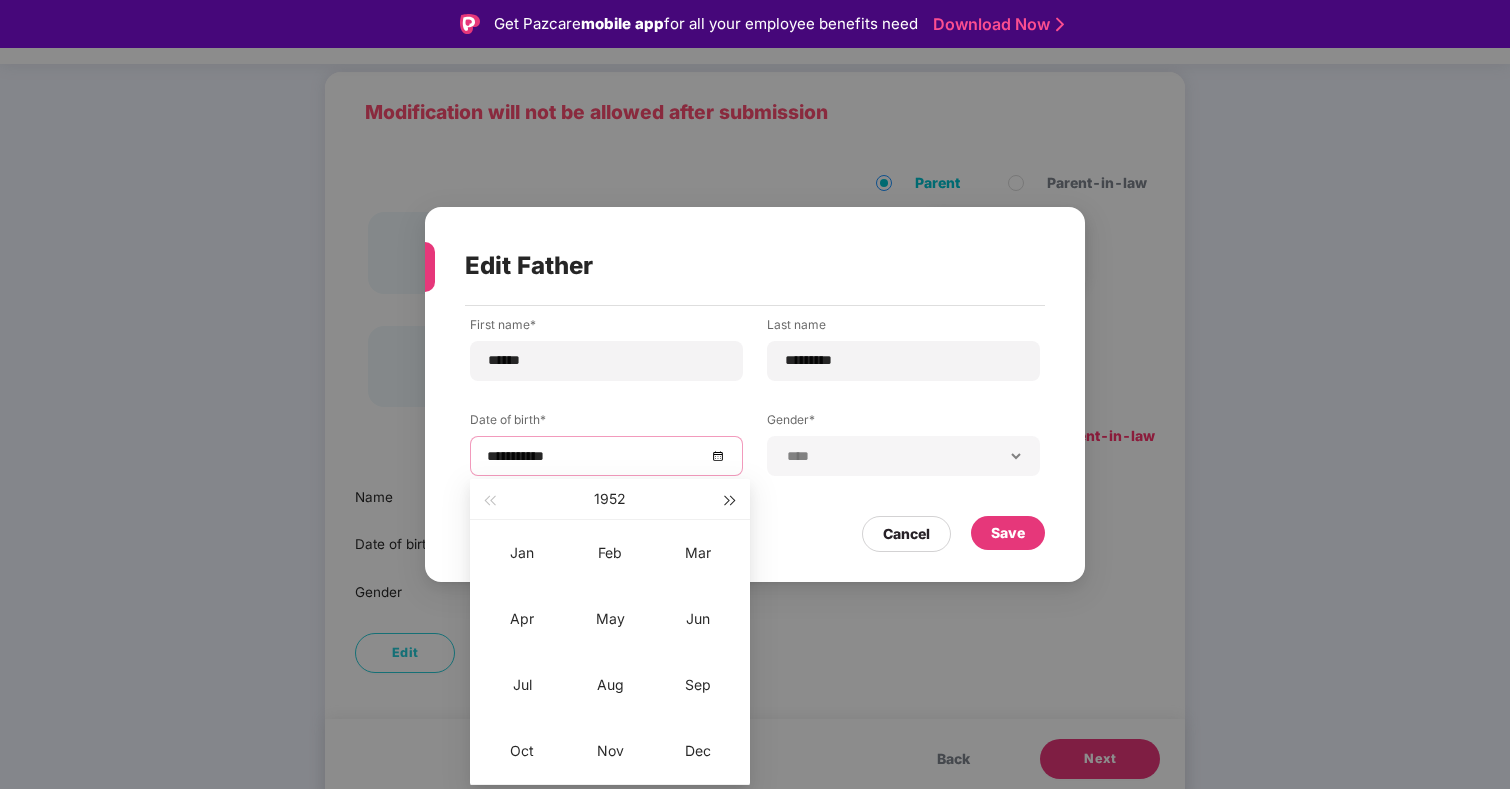 click at bounding box center (731, 501) 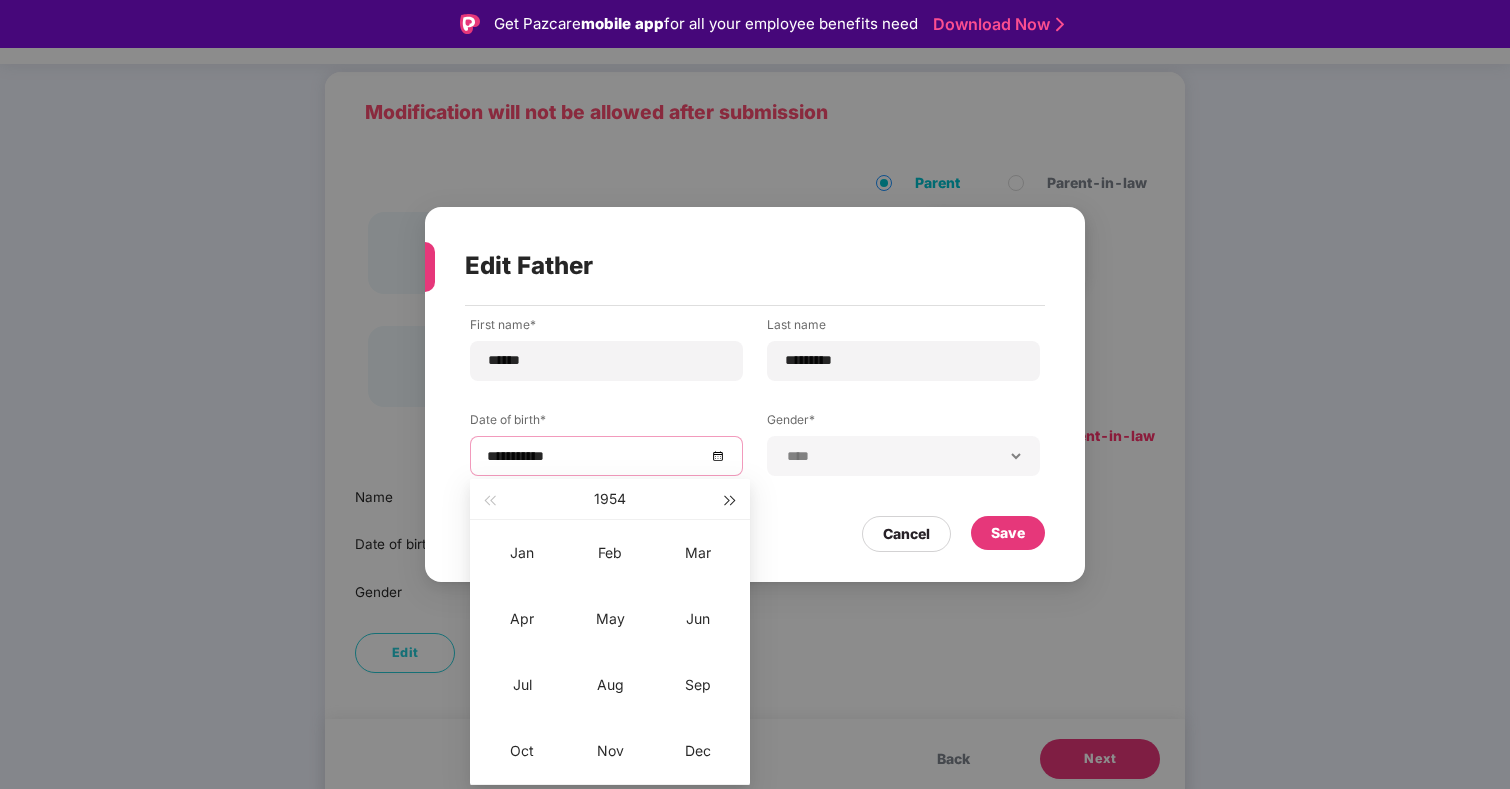 click at bounding box center [731, 501] 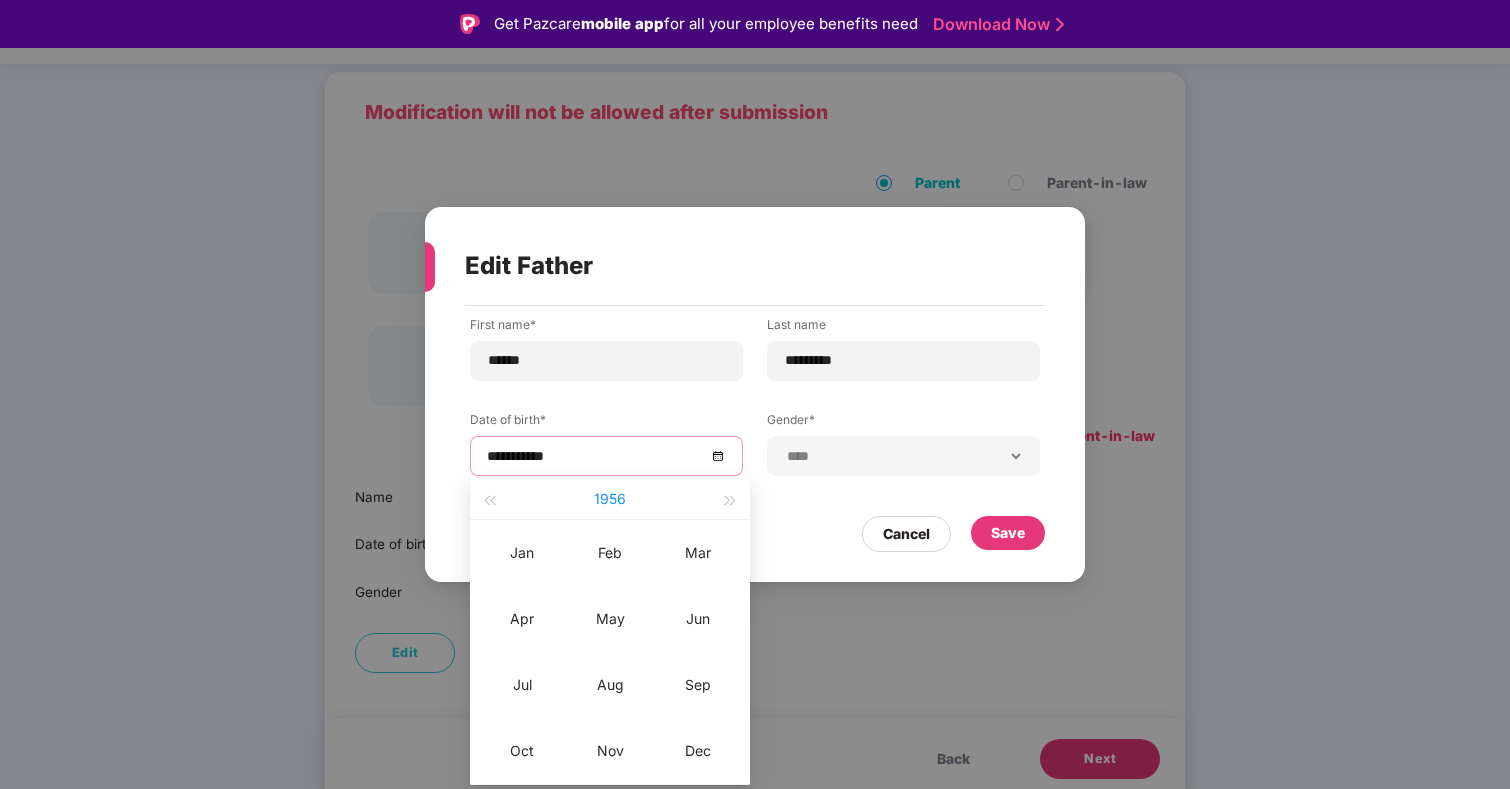 click on "1956" at bounding box center [610, 499] 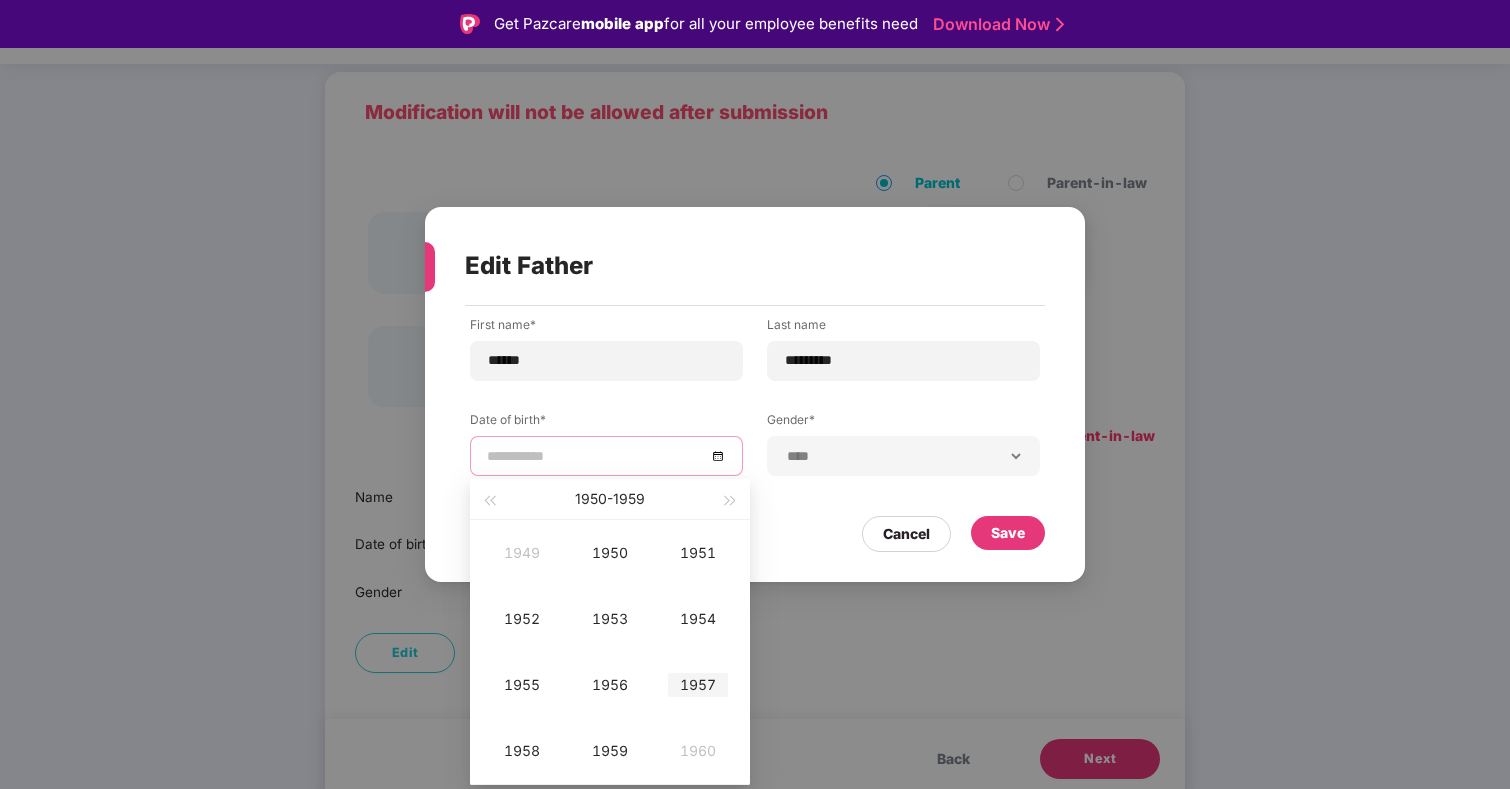 scroll, scrollTop: 16, scrollLeft: 0, axis: vertical 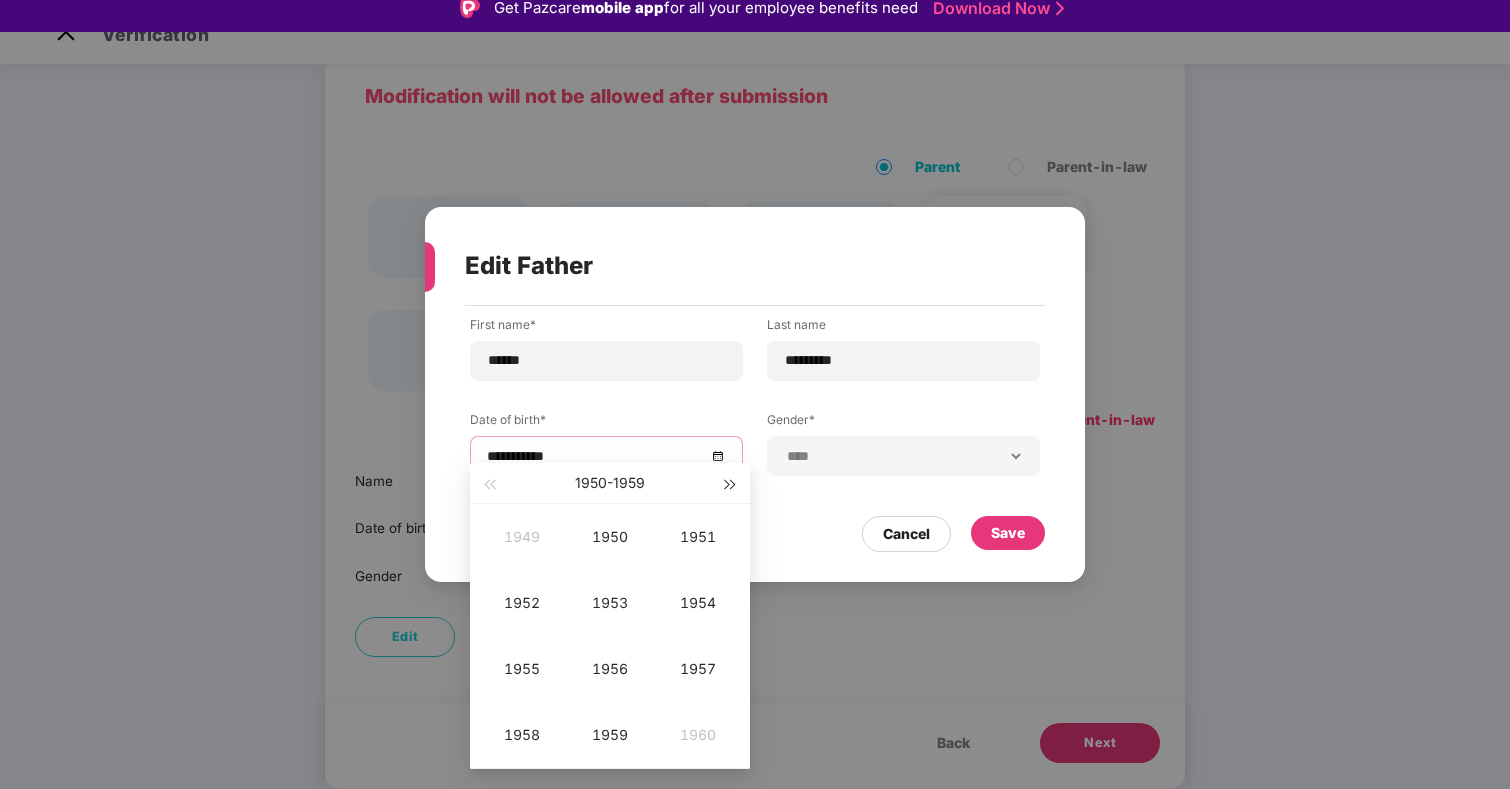 click at bounding box center (731, 483) 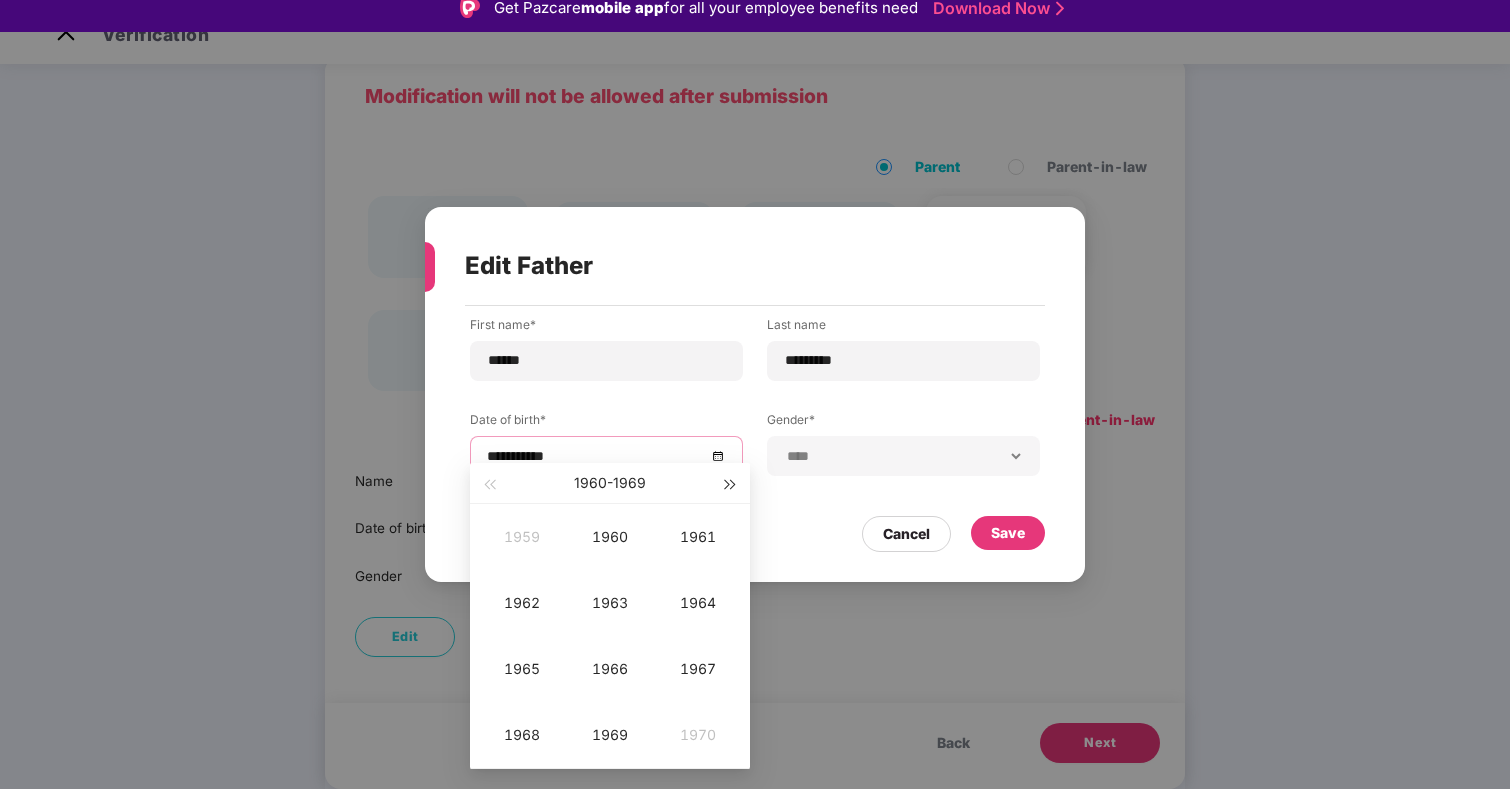 click at bounding box center [731, 483] 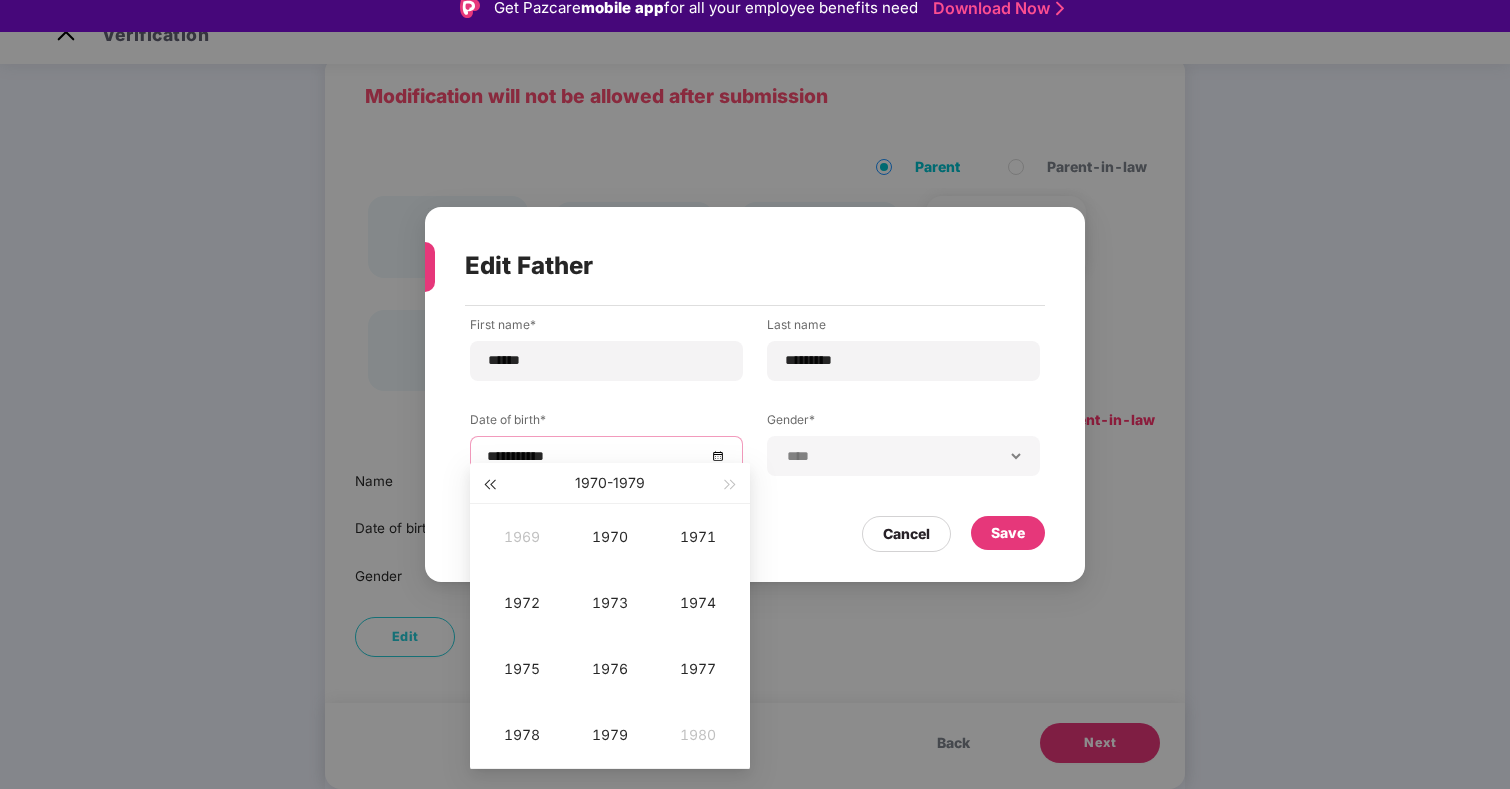 click at bounding box center (489, 485) 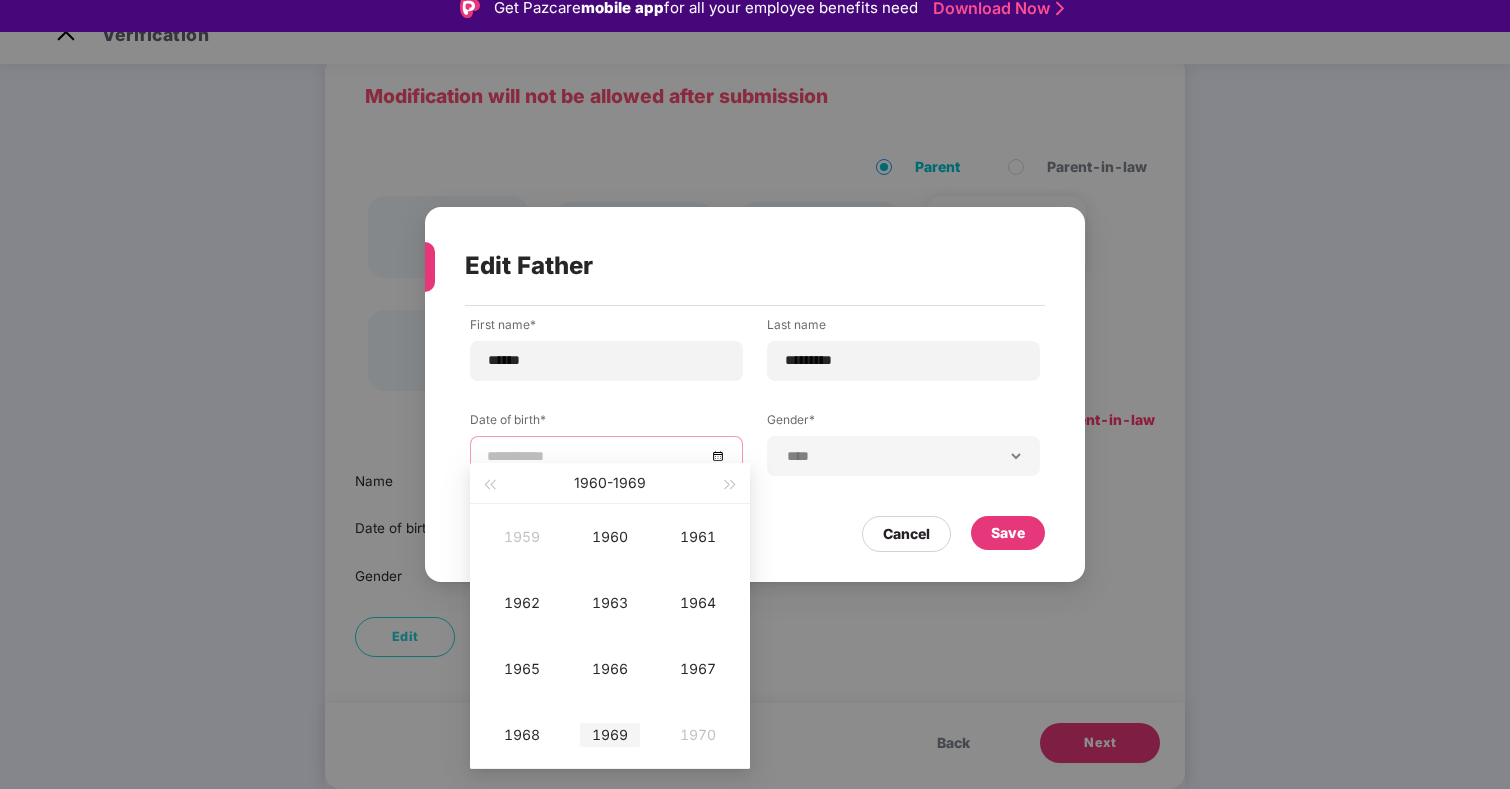 click on "1969" at bounding box center (610, 735) 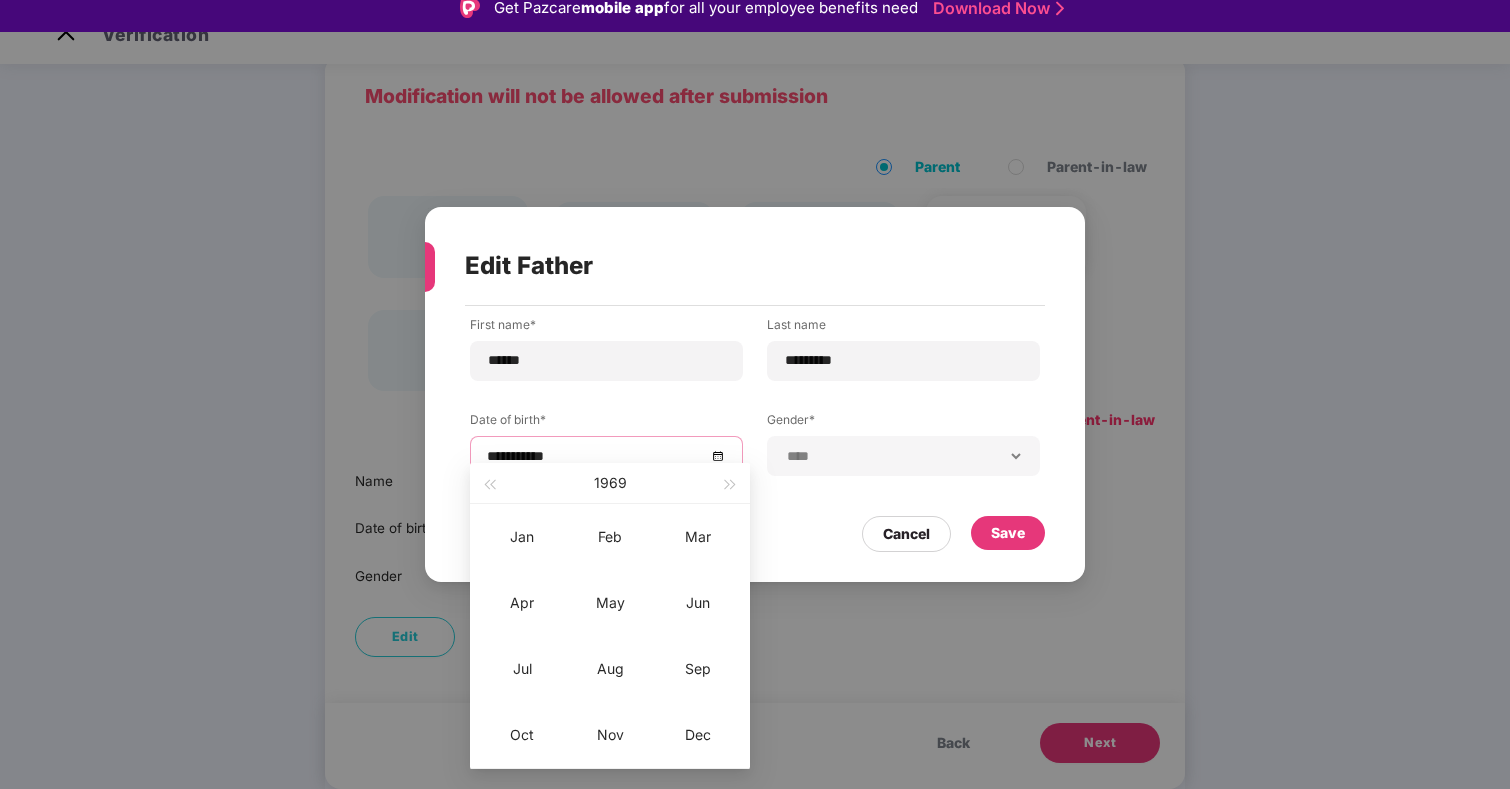 click on "**********" at bounding box center (606, 456) 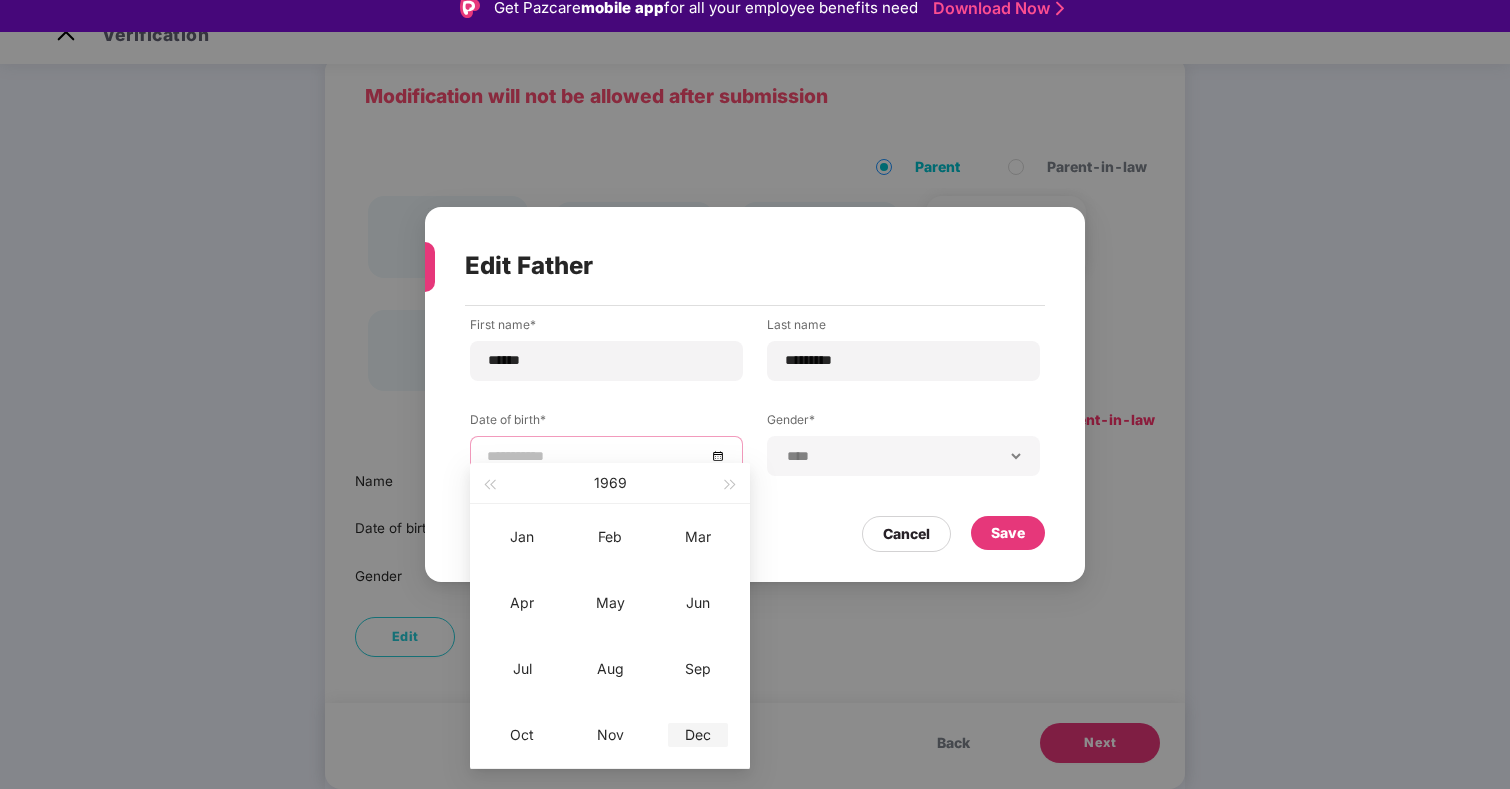 click on "Dec" at bounding box center (698, 735) 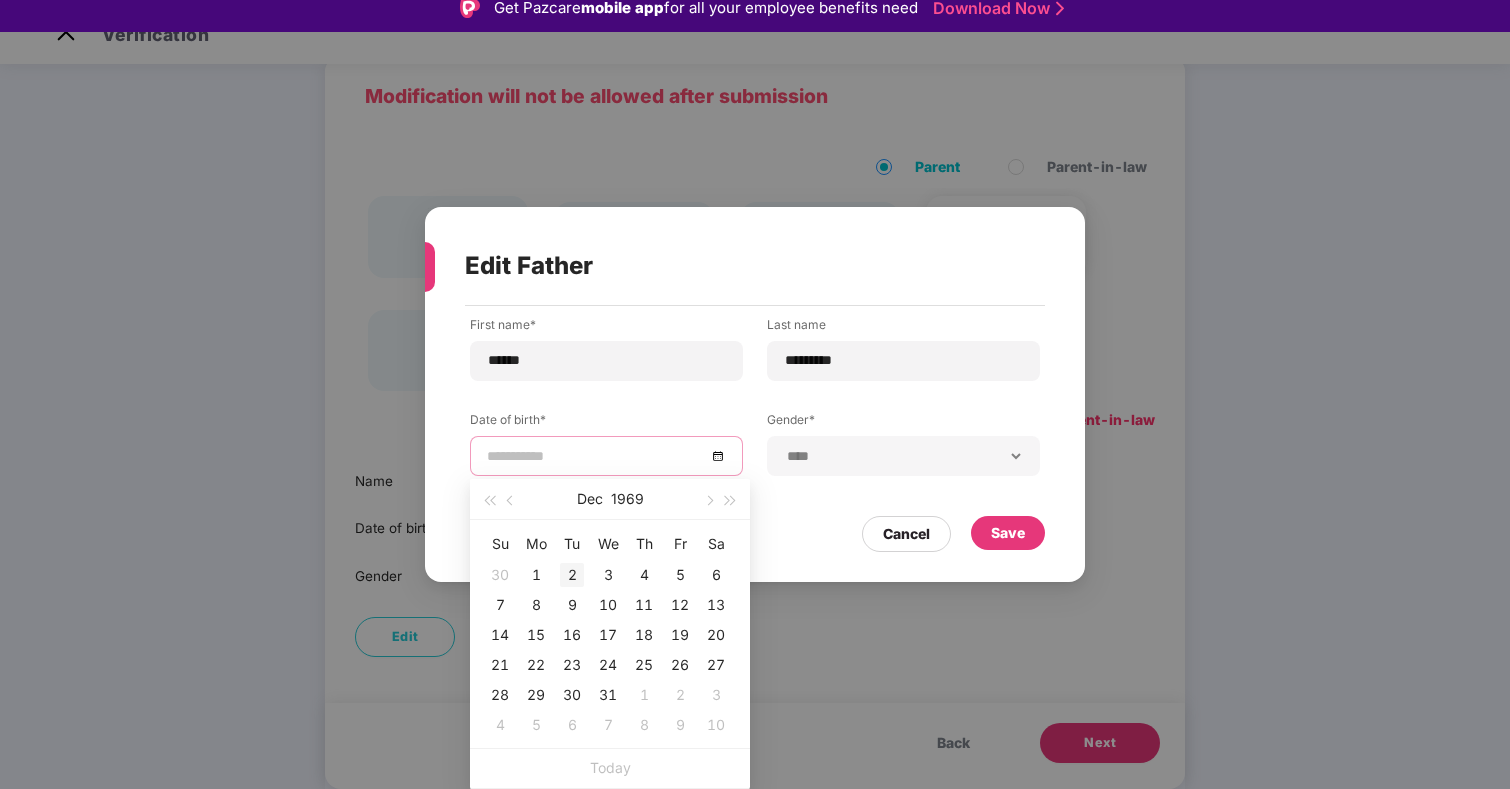 type on "**********" 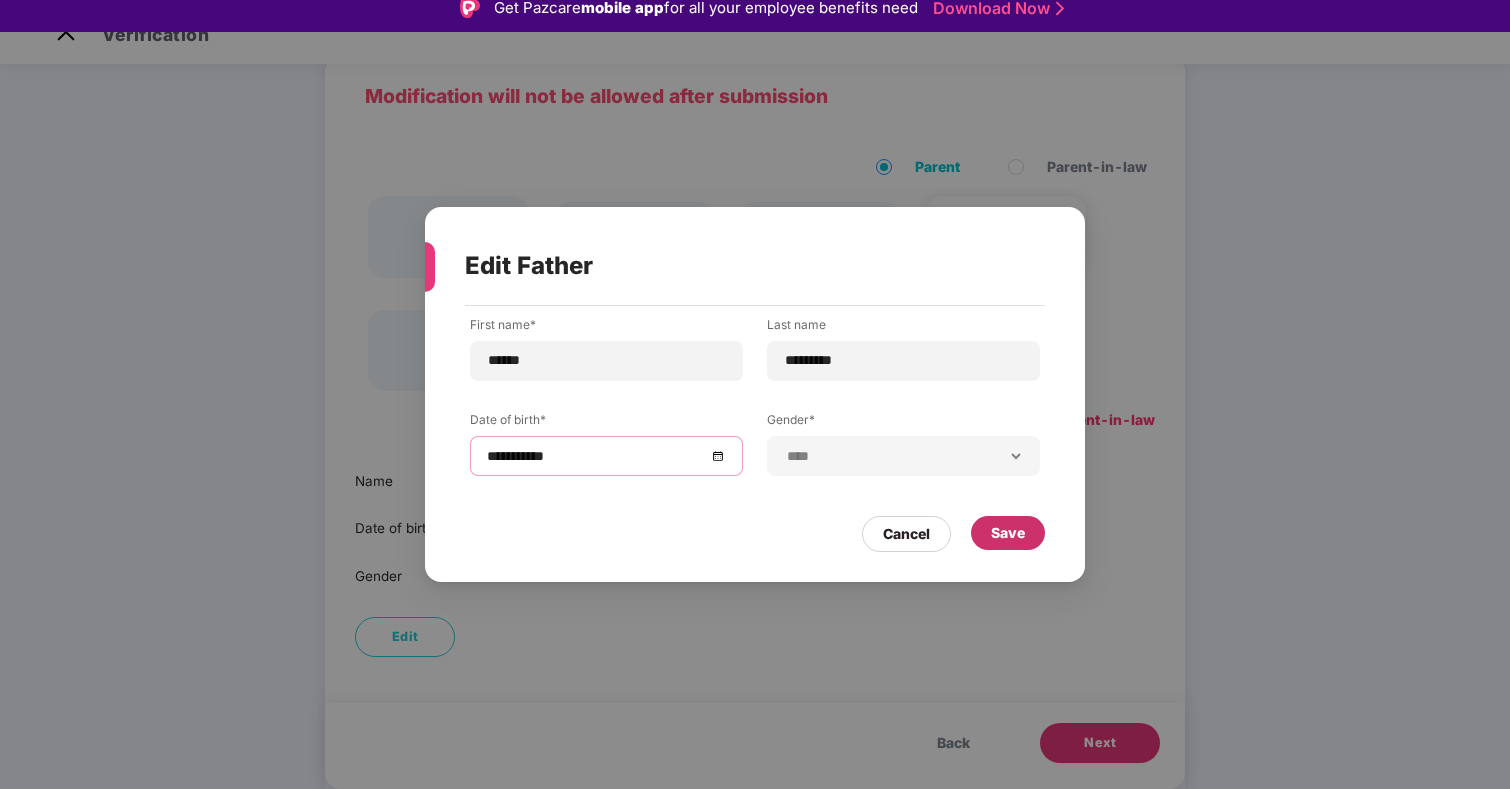 click on "Save" at bounding box center (1008, 533) 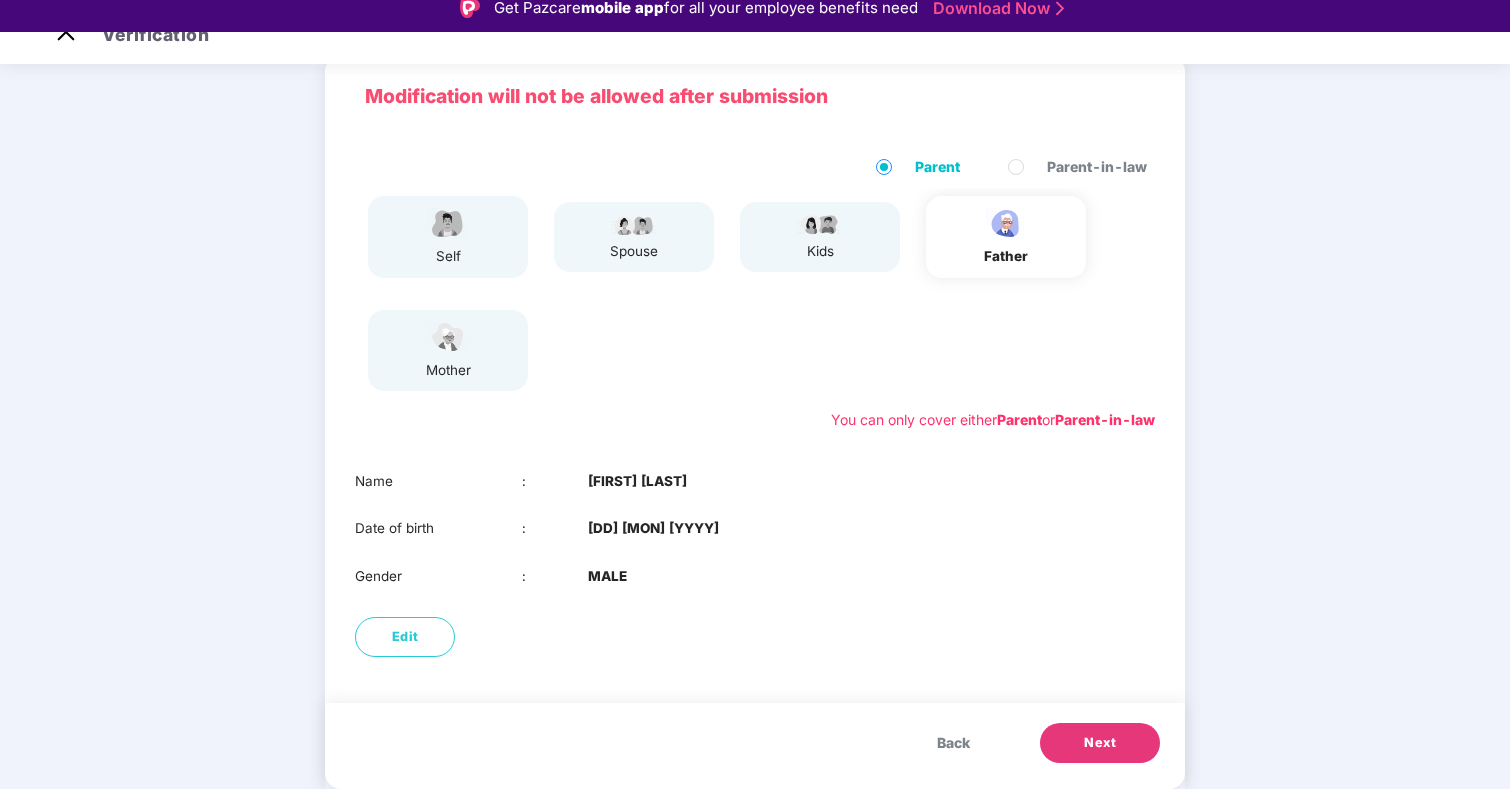 click on "Next" at bounding box center (1100, 743) 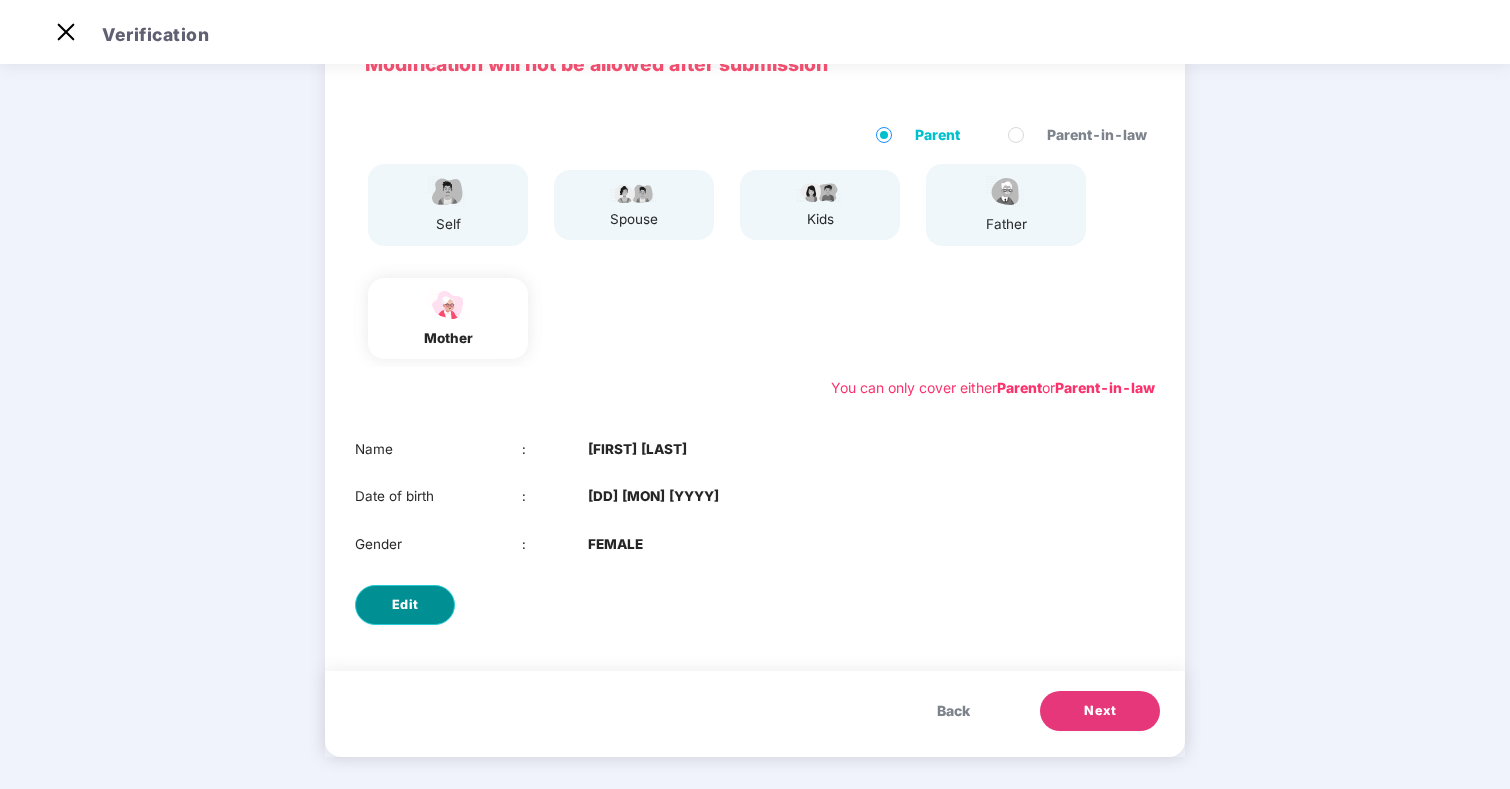 click on "Edit" at bounding box center [405, 605] 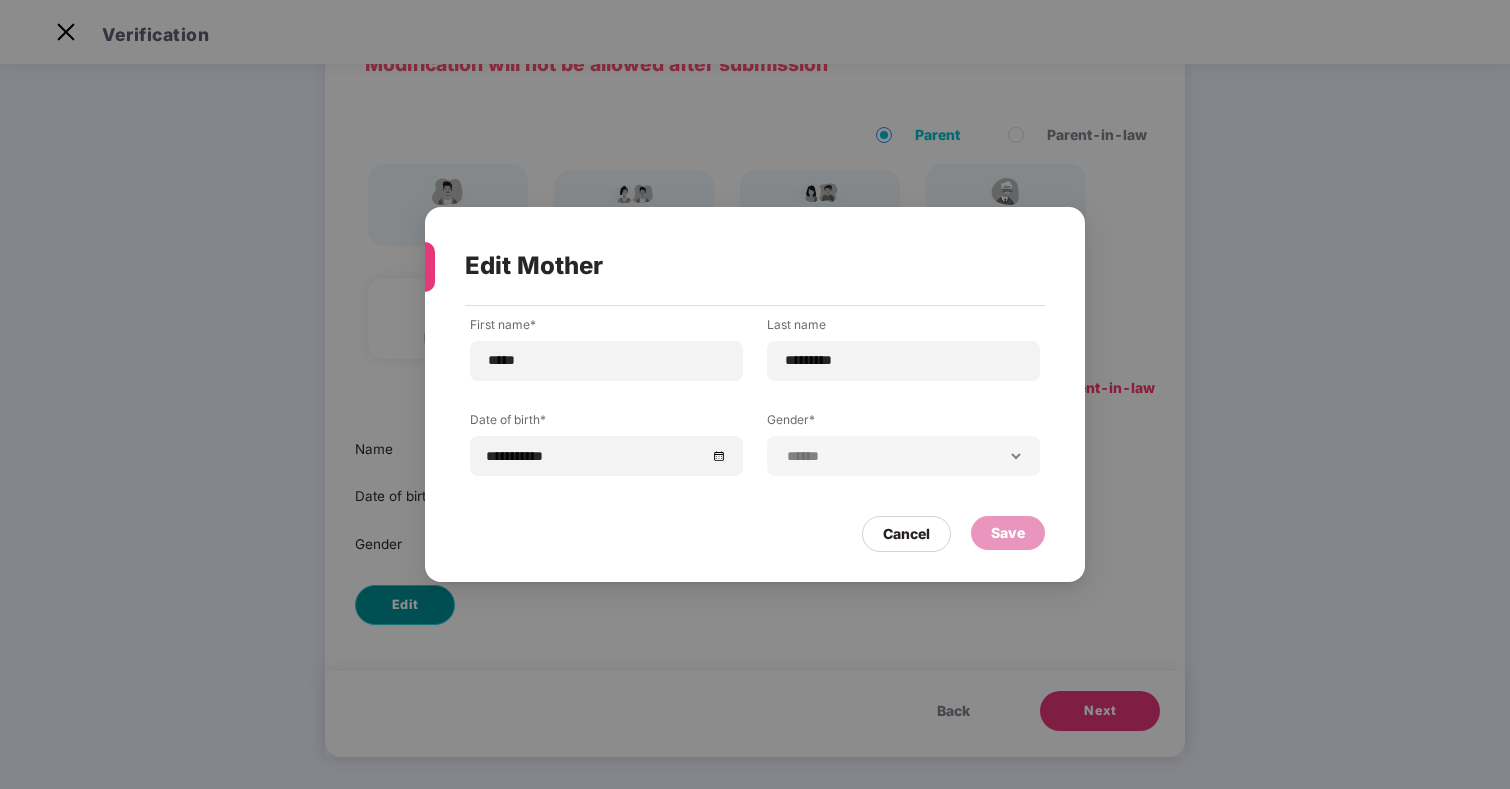 scroll, scrollTop: 0, scrollLeft: 0, axis: both 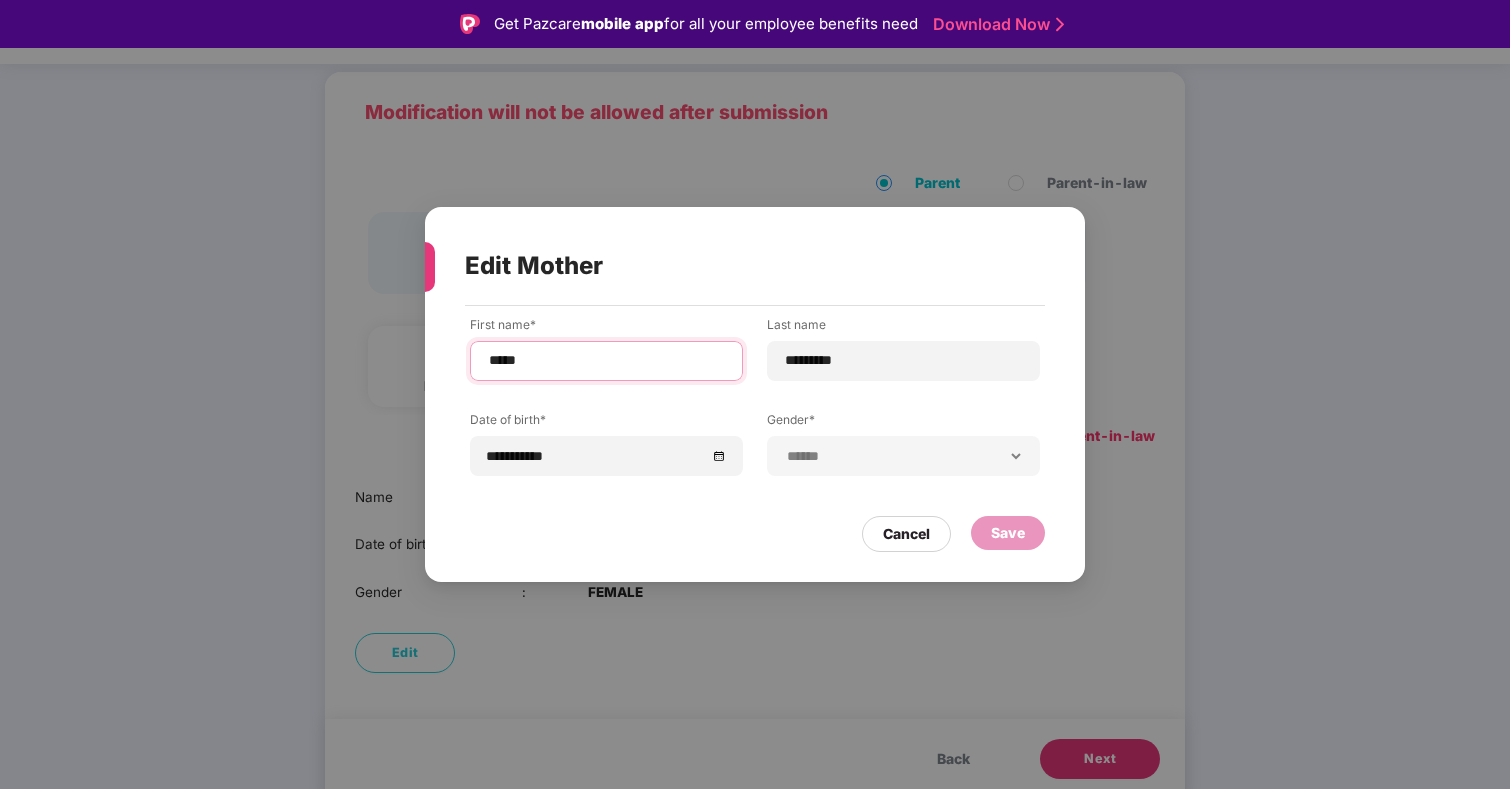 click on "*****" at bounding box center (606, 360) 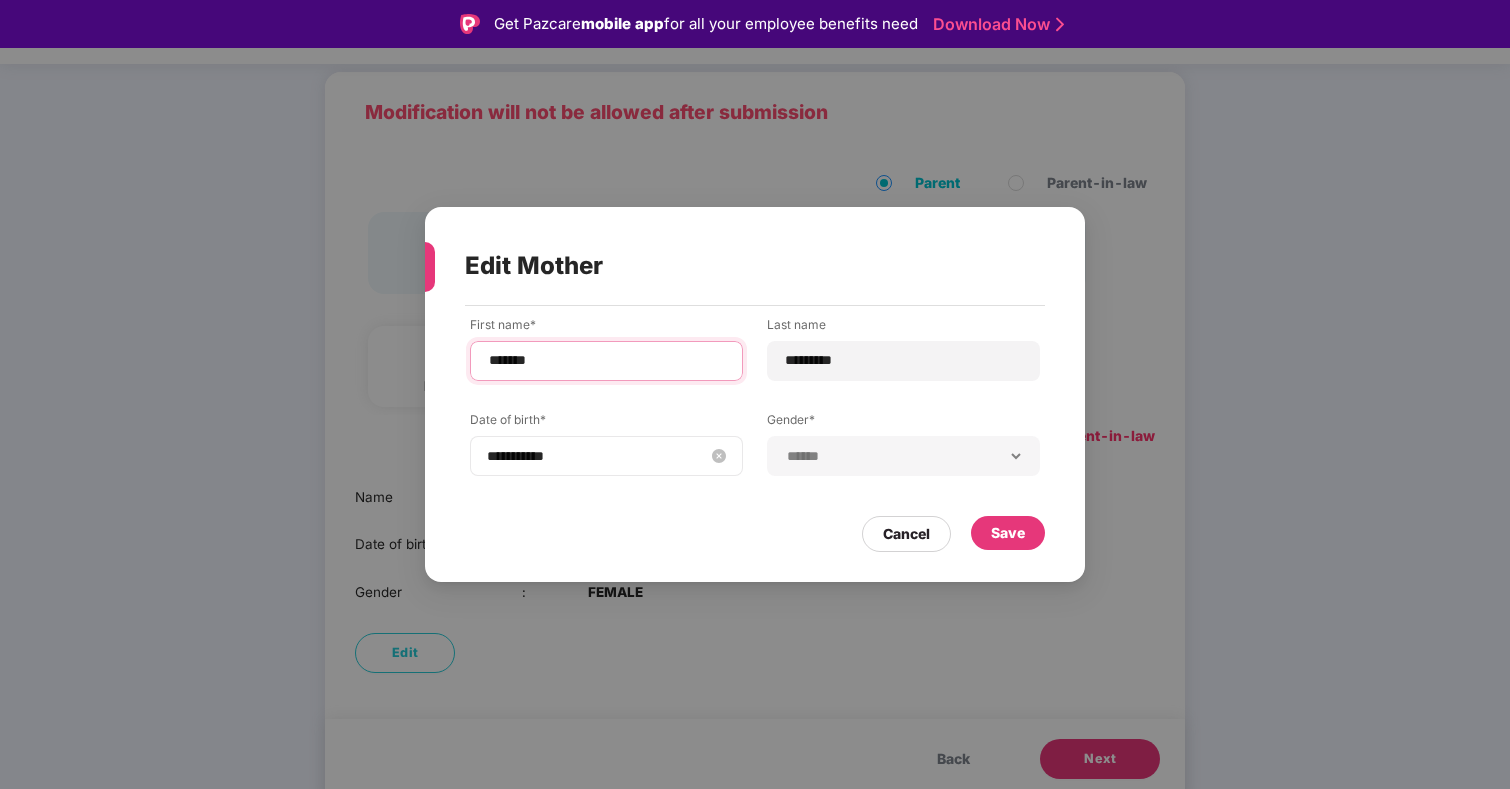 type on "*******" 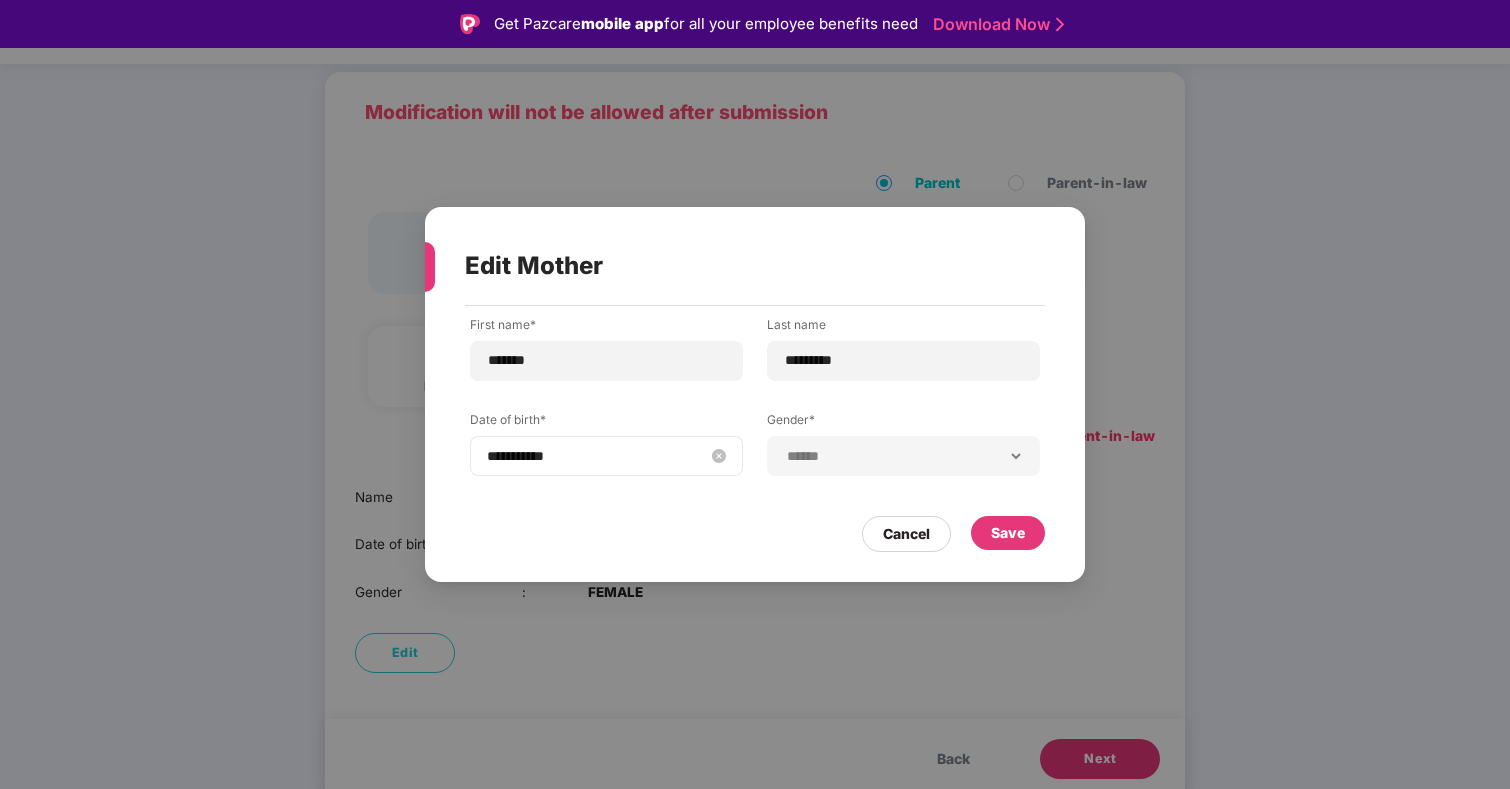 click on "**********" at bounding box center (596, 456) 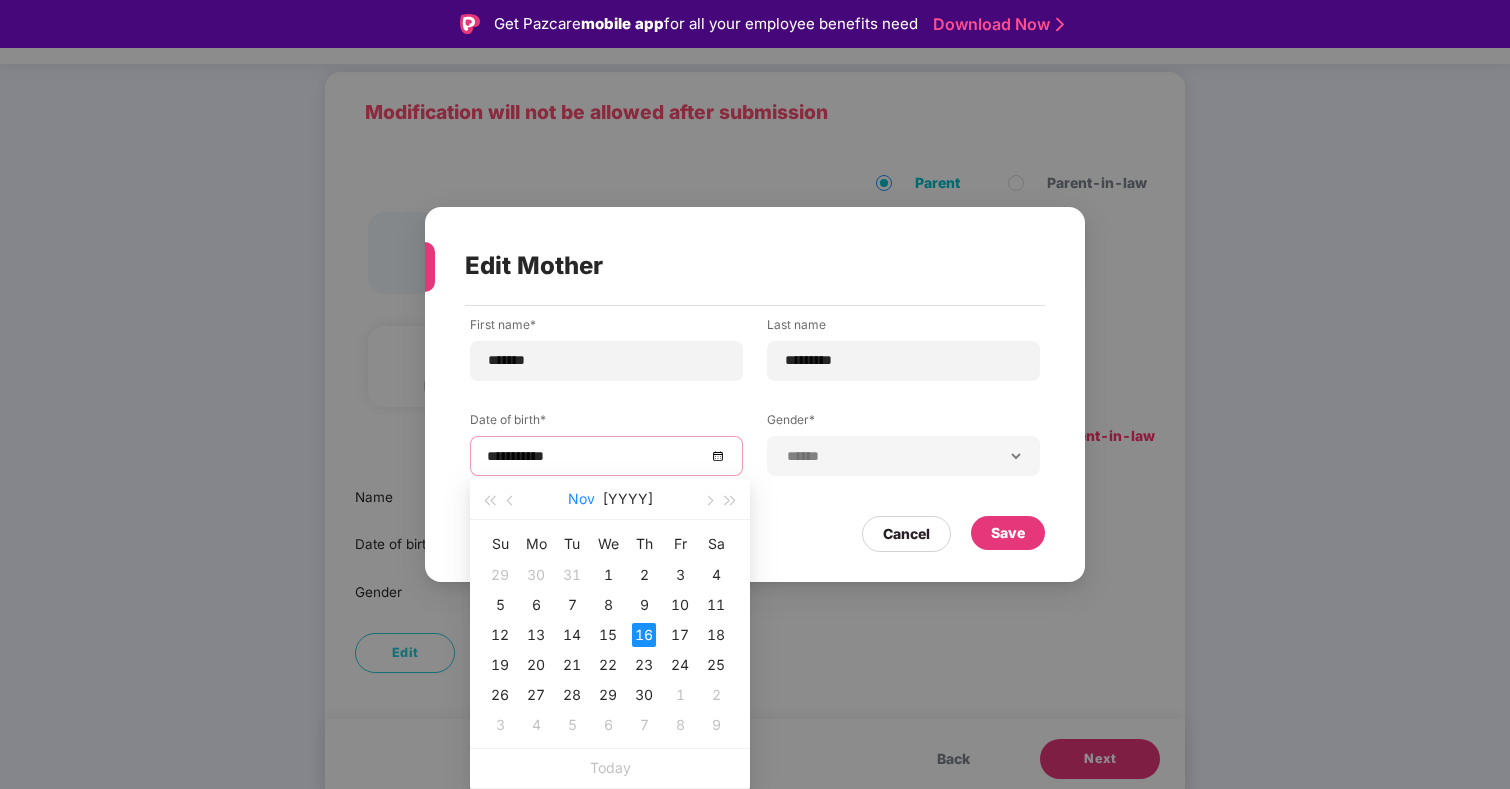 click on "Nov" at bounding box center [581, 499] 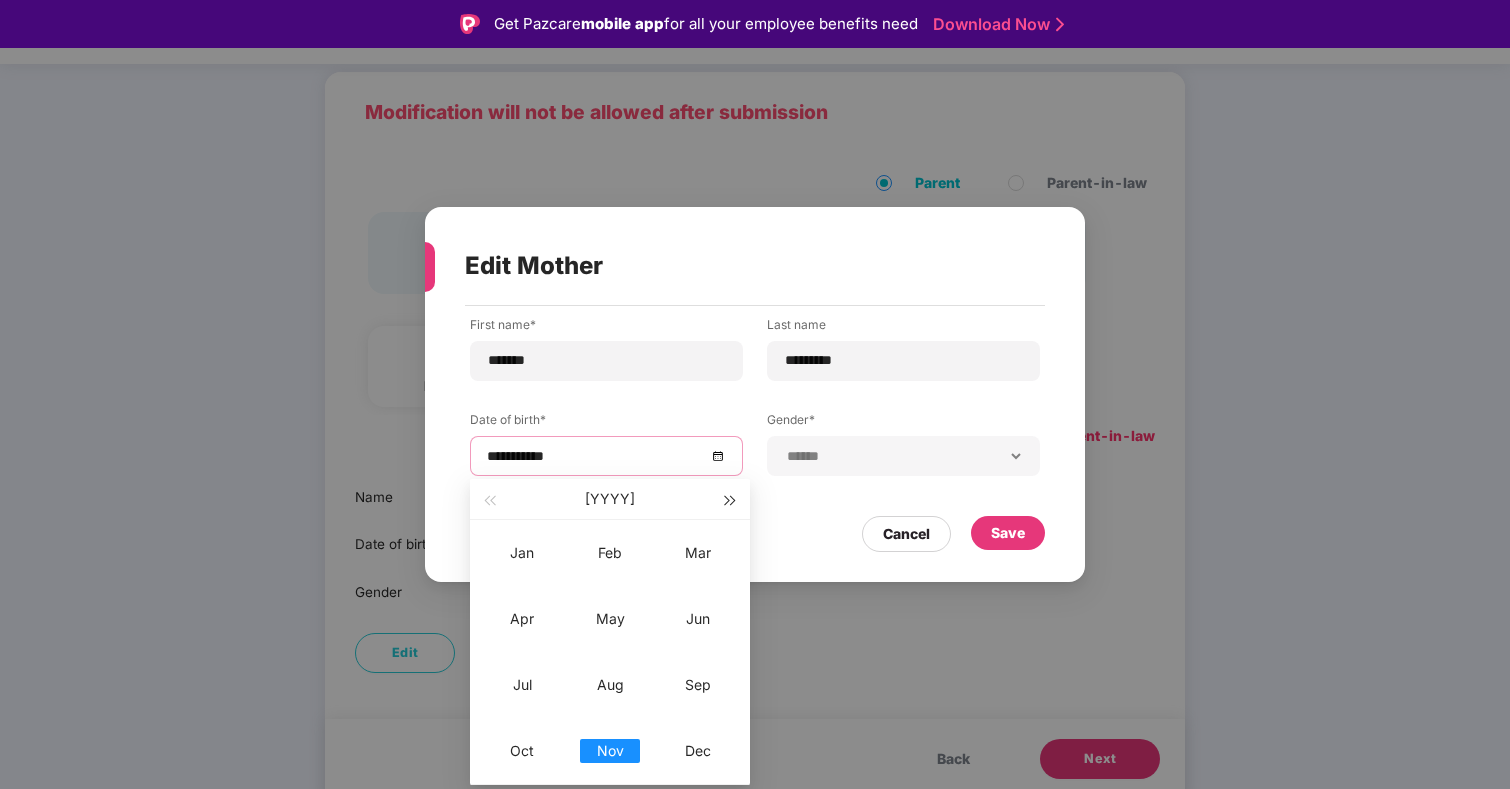 click at bounding box center (731, 499) 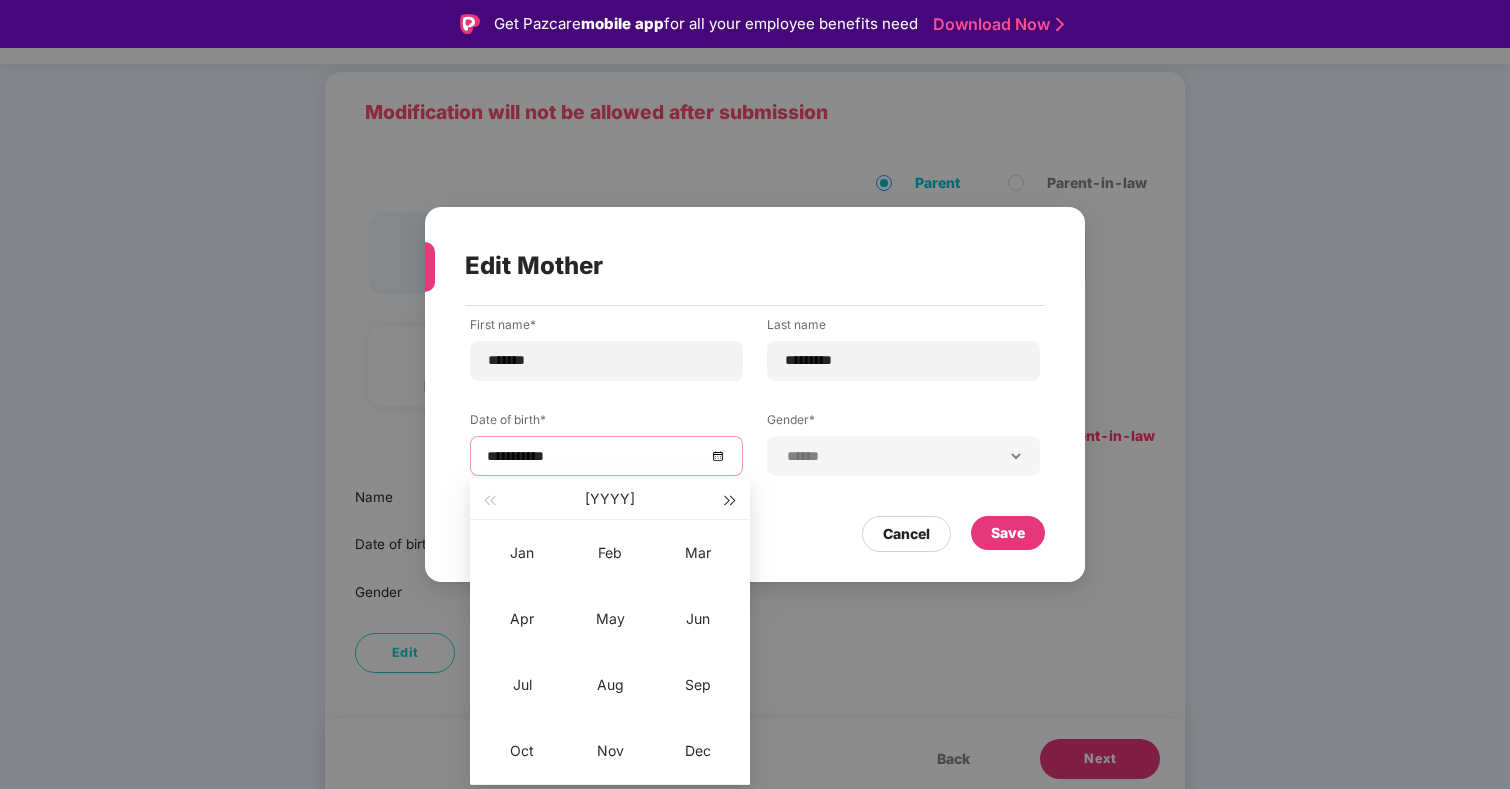 click at bounding box center [731, 499] 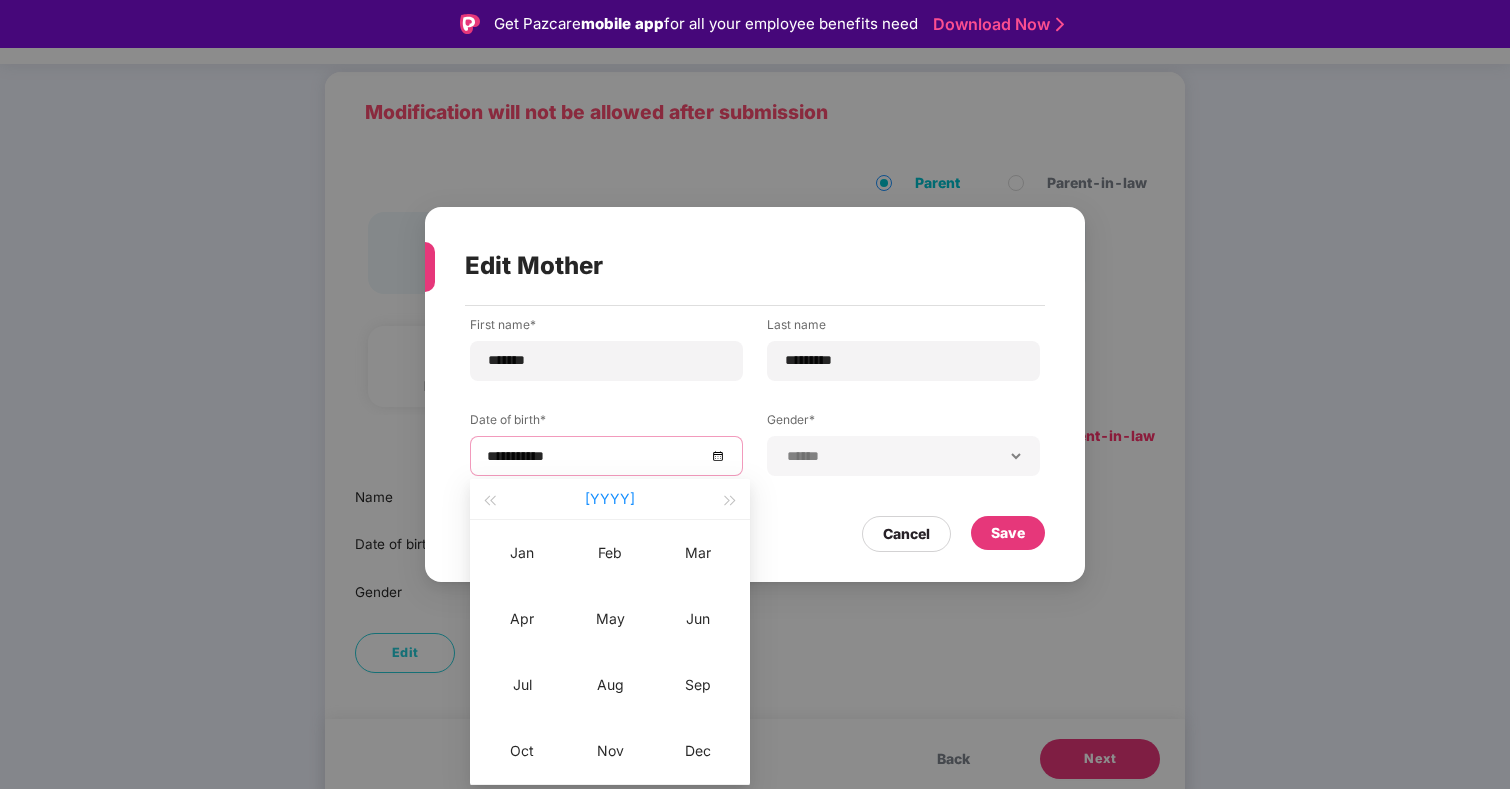 click on "[YYYY]" at bounding box center [610, 499] 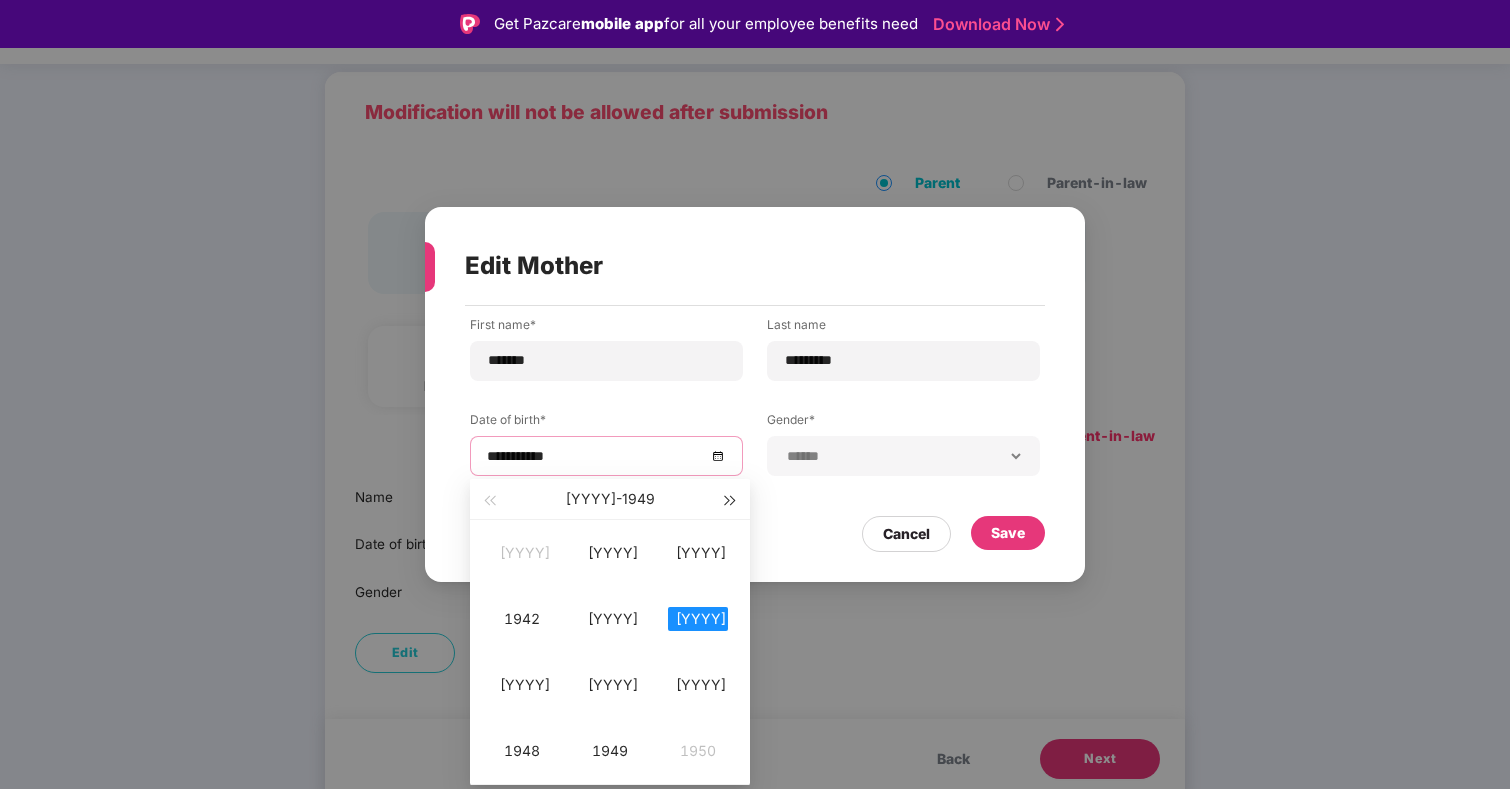 click at bounding box center (731, 501) 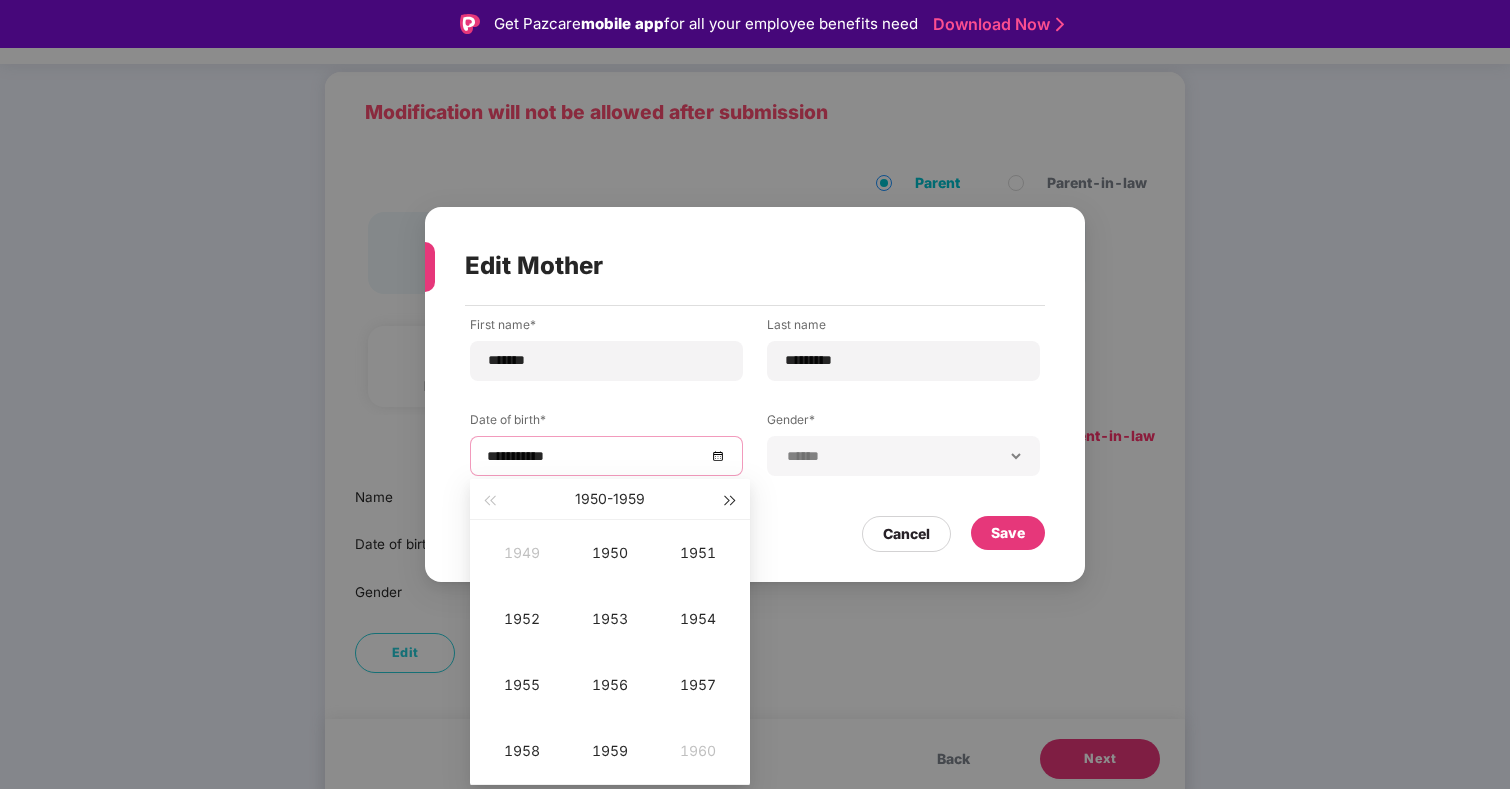 click at bounding box center (731, 501) 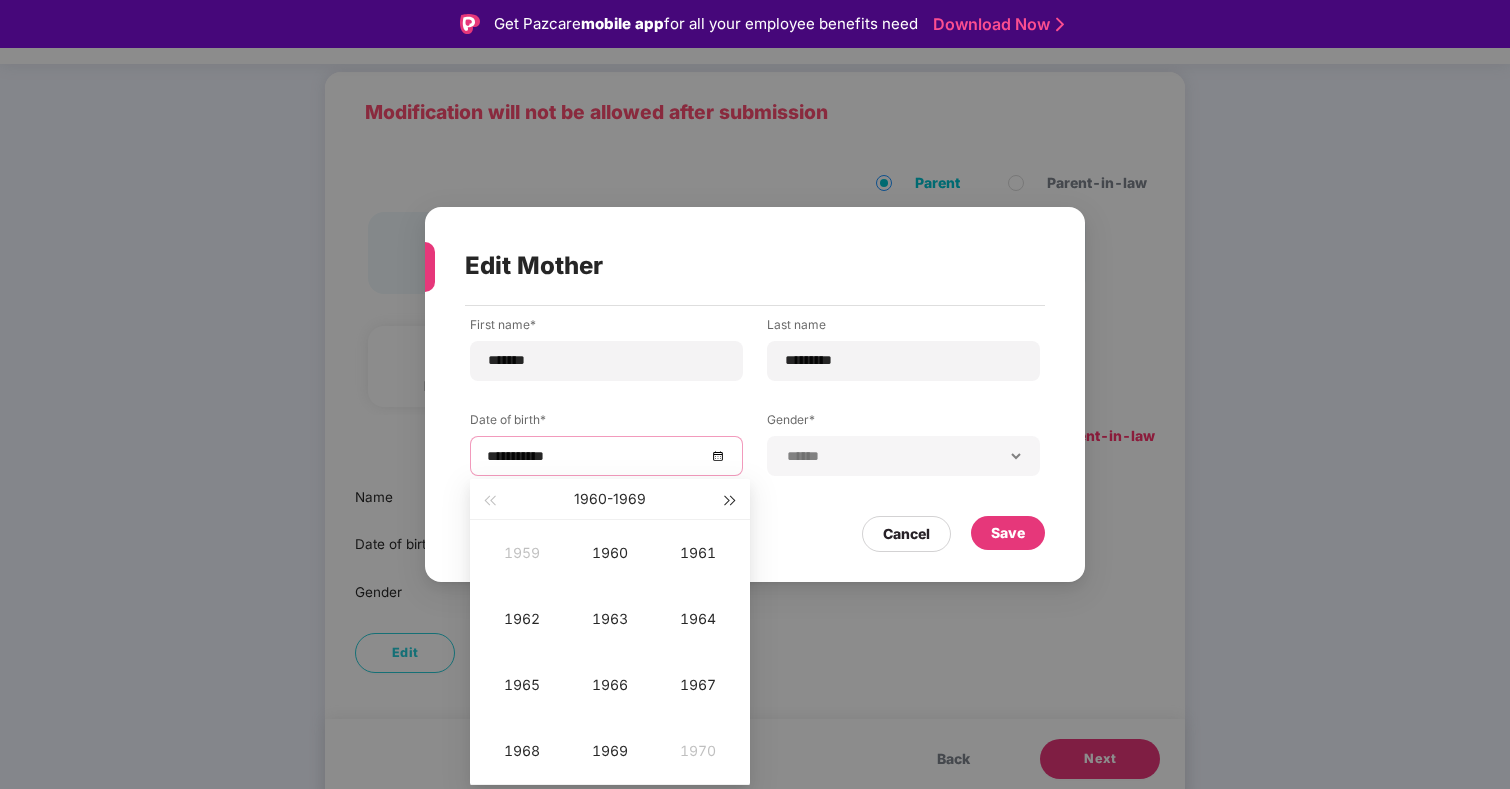click at bounding box center [731, 501] 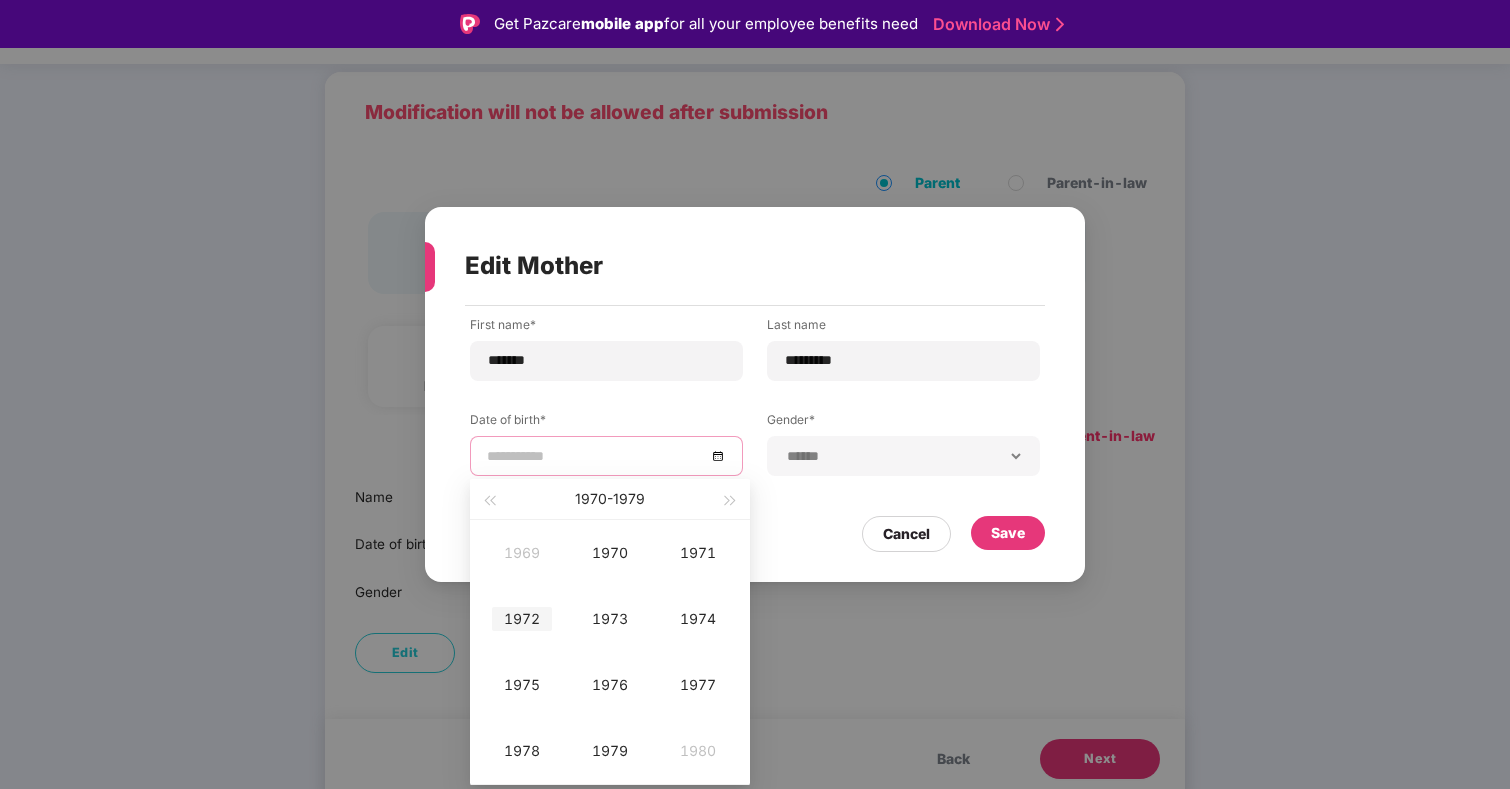 click on "1972" at bounding box center [522, 619] 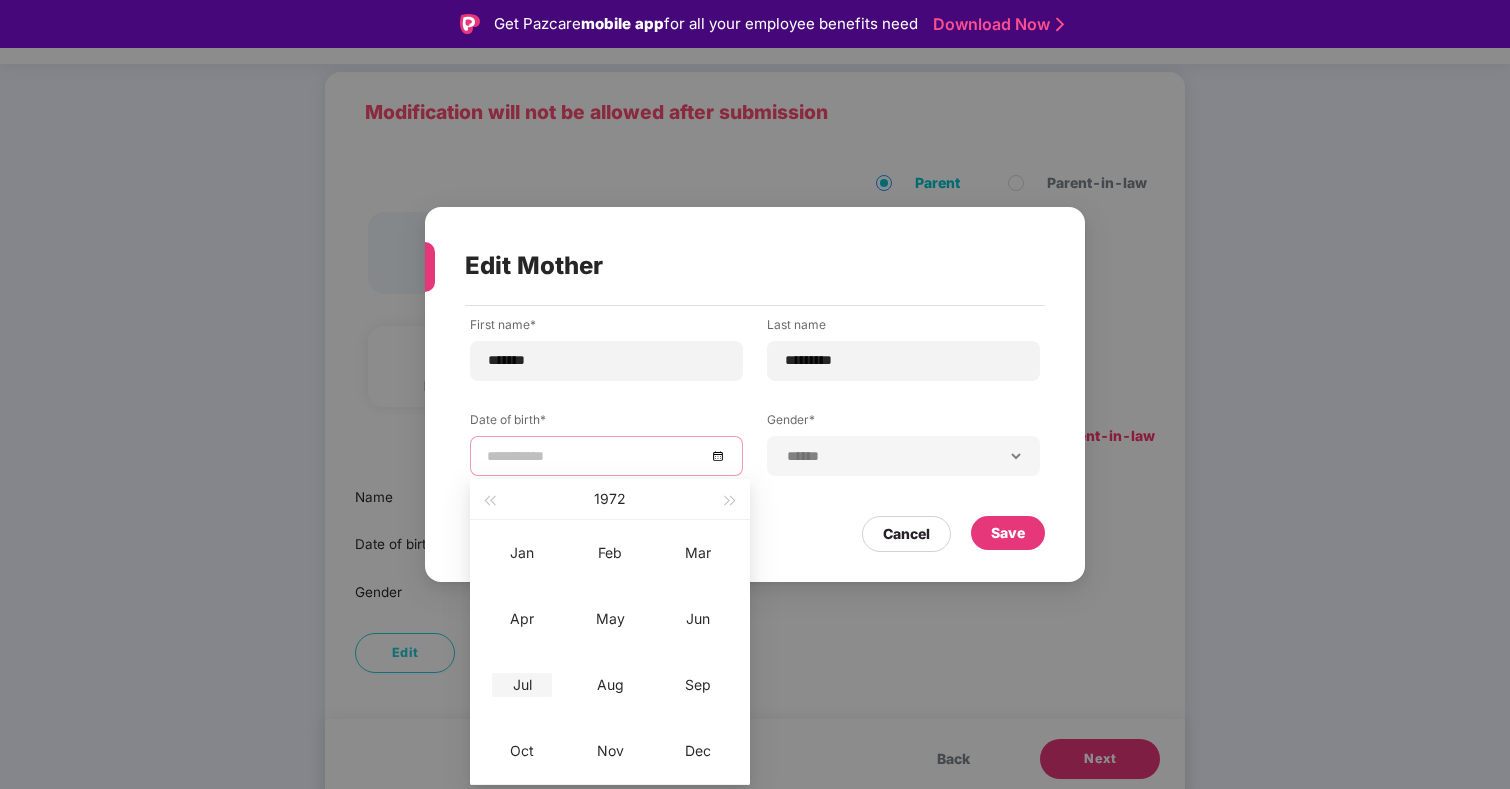 click on "Jul" at bounding box center [522, 685] 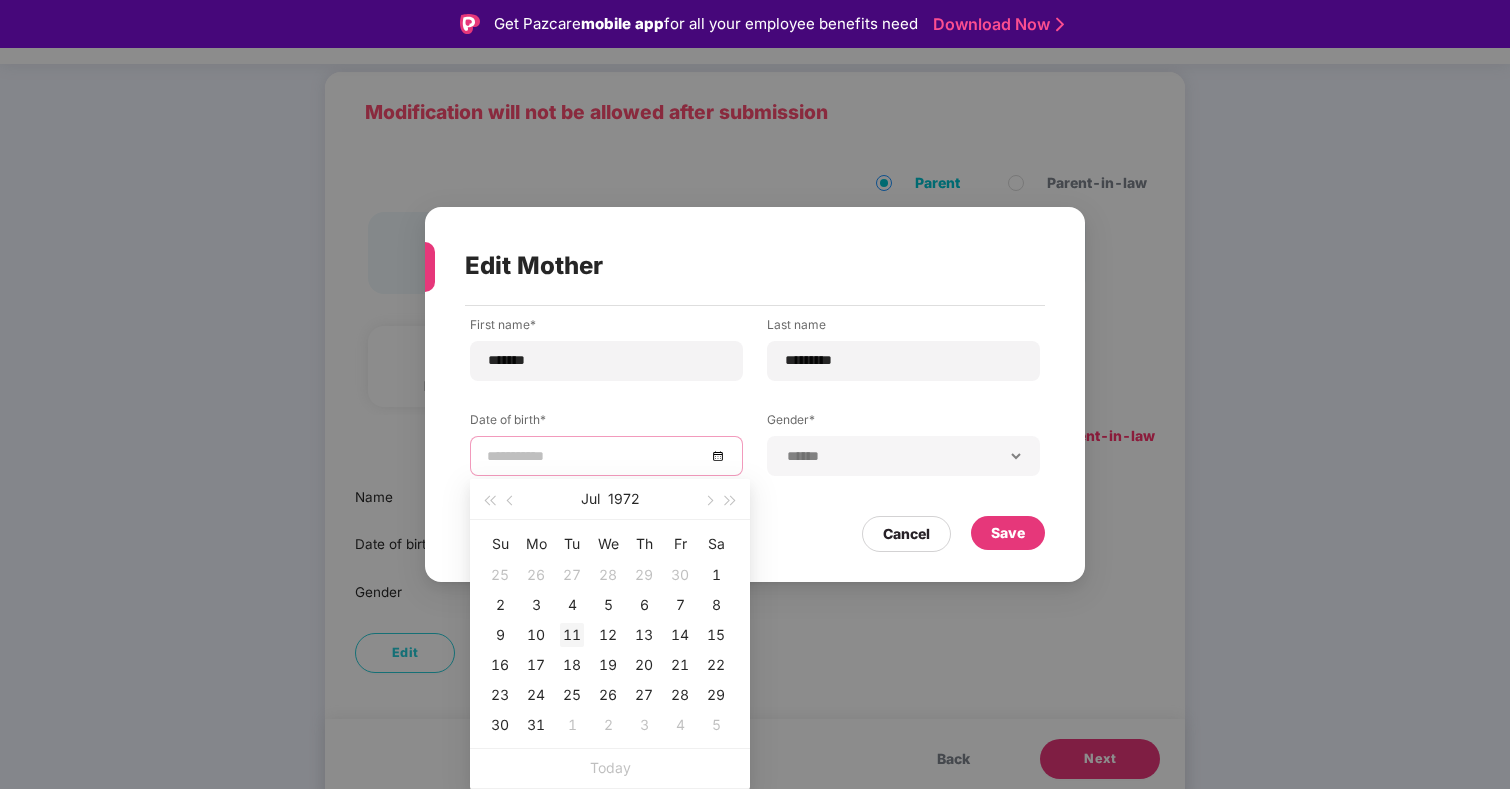 type on "**********" 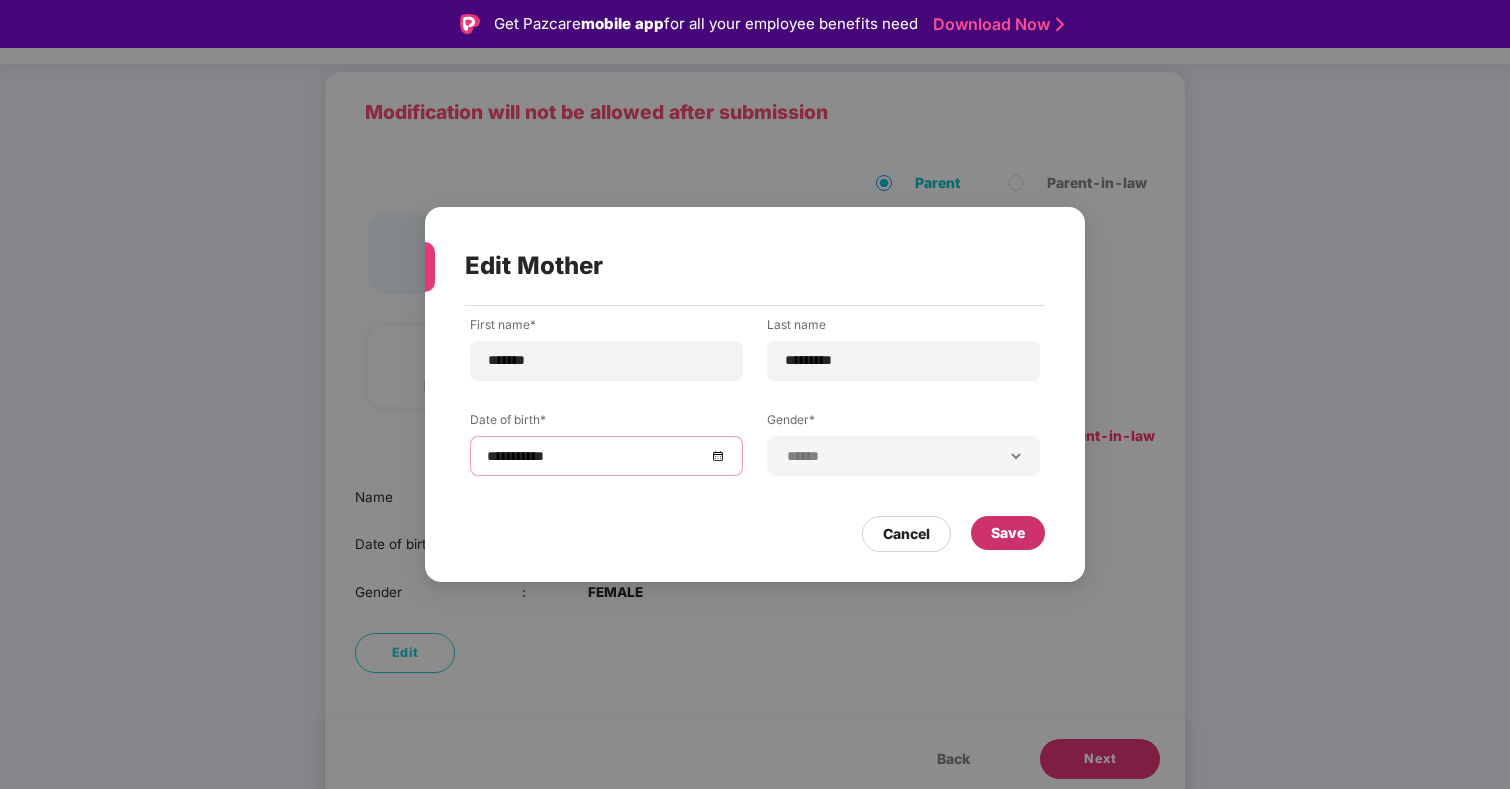 click on "Save" at bounding box center [1008, 533] 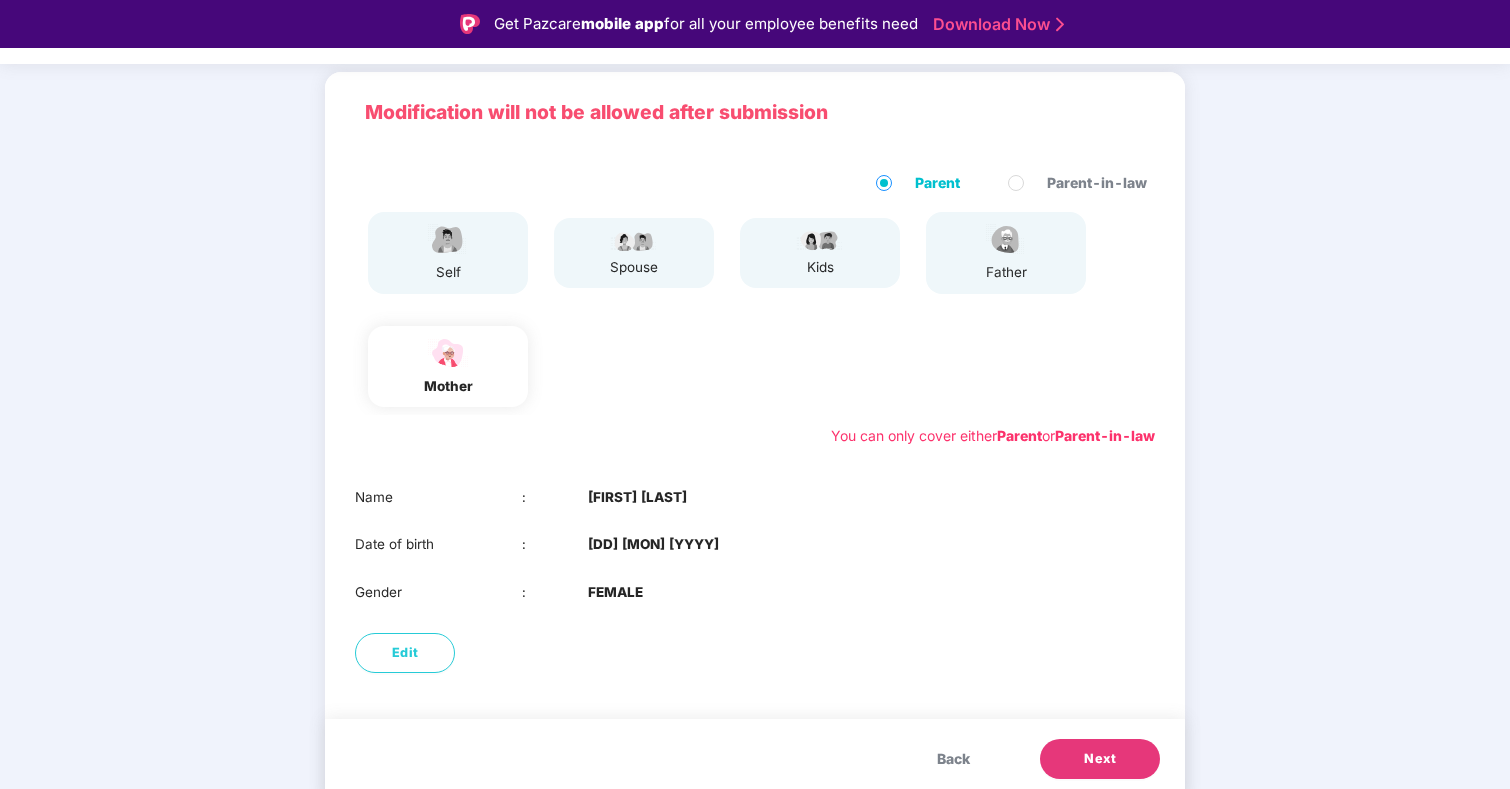 scroll, scrollTop: 127, scrollLeft: 0, axis: vertical 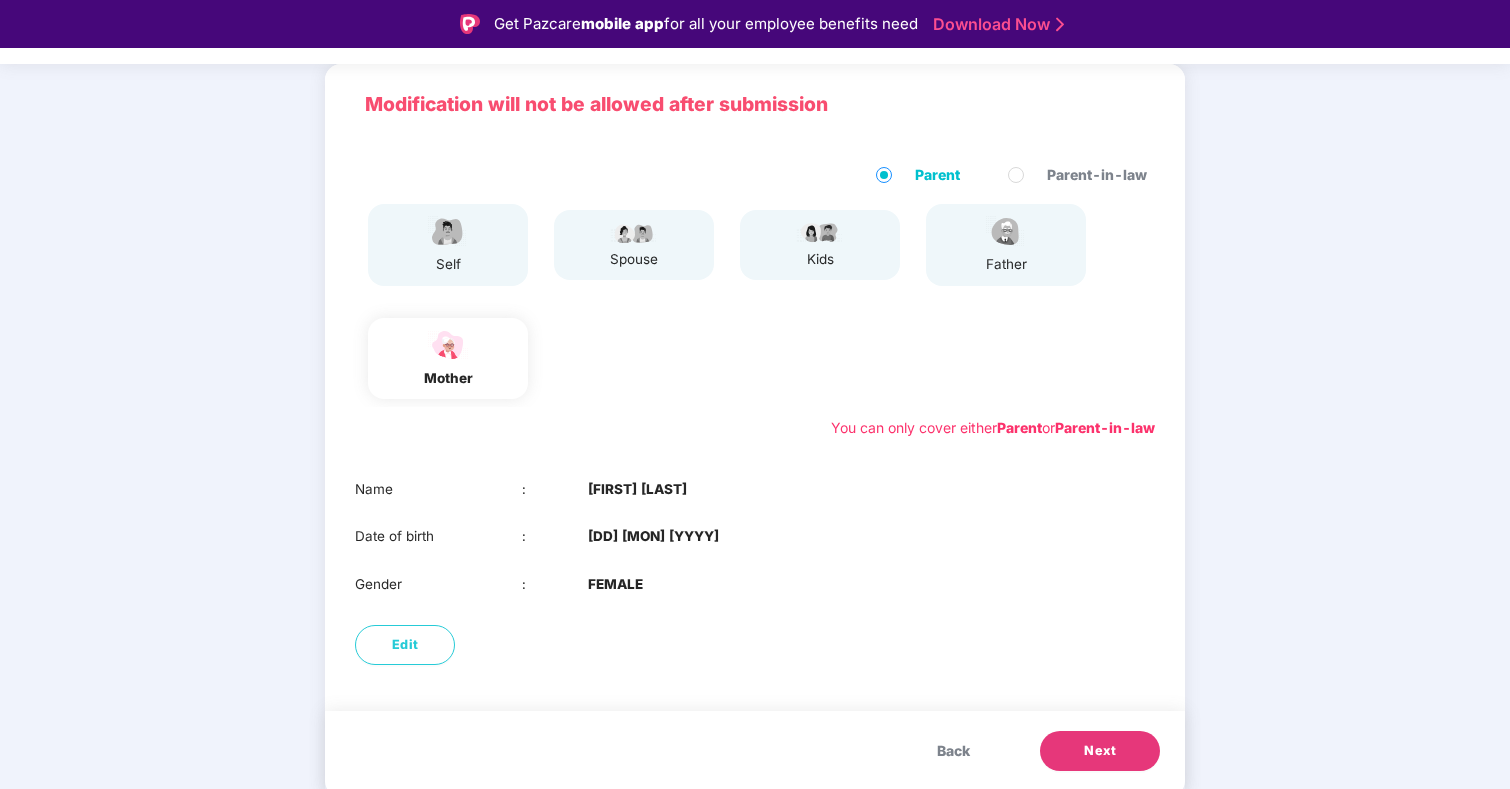 click on "Next" at bounding box center [1100, 751] 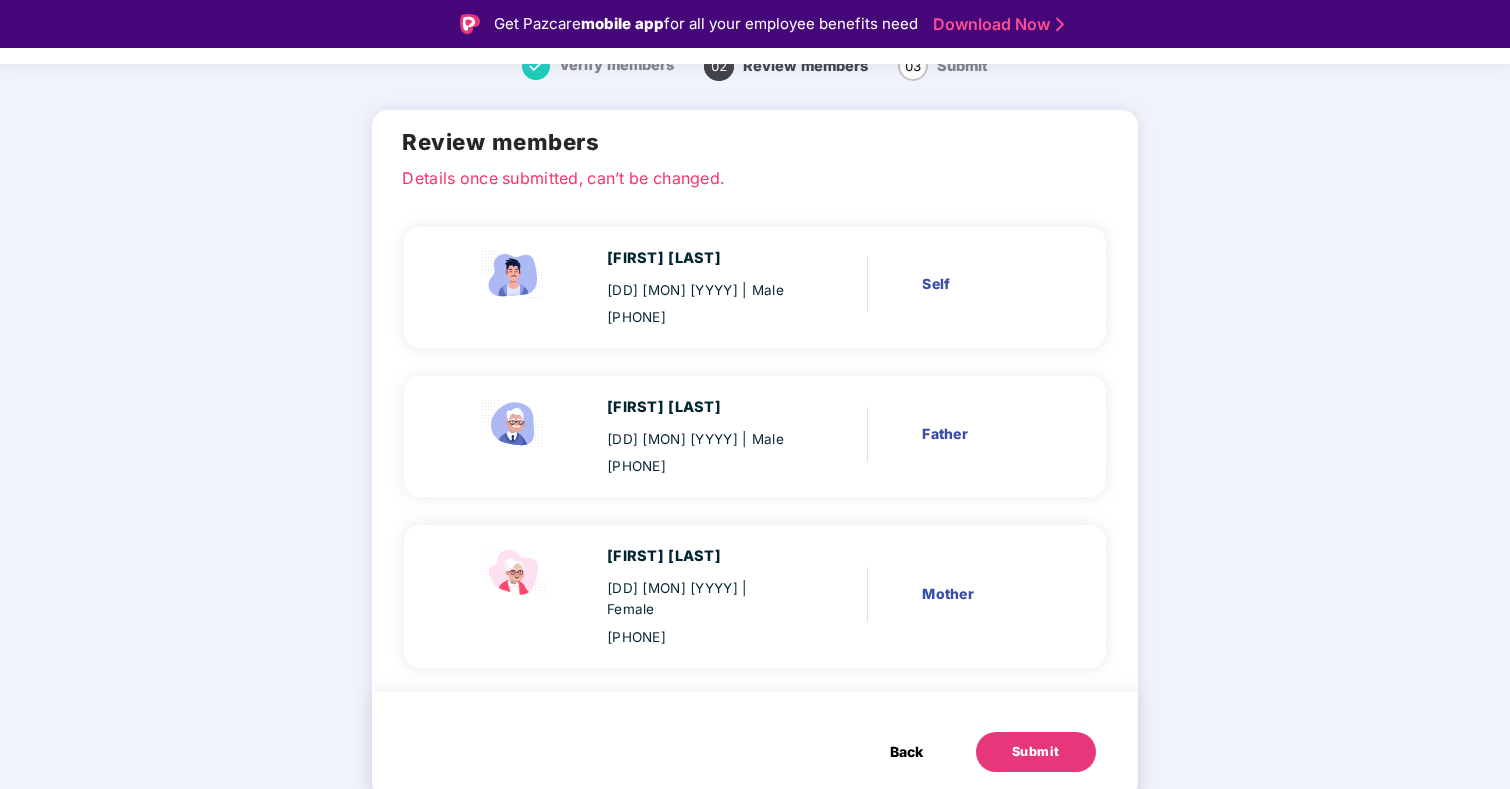 scroll, scrollTop: 48, scrollLeft: 0, axis: vertical 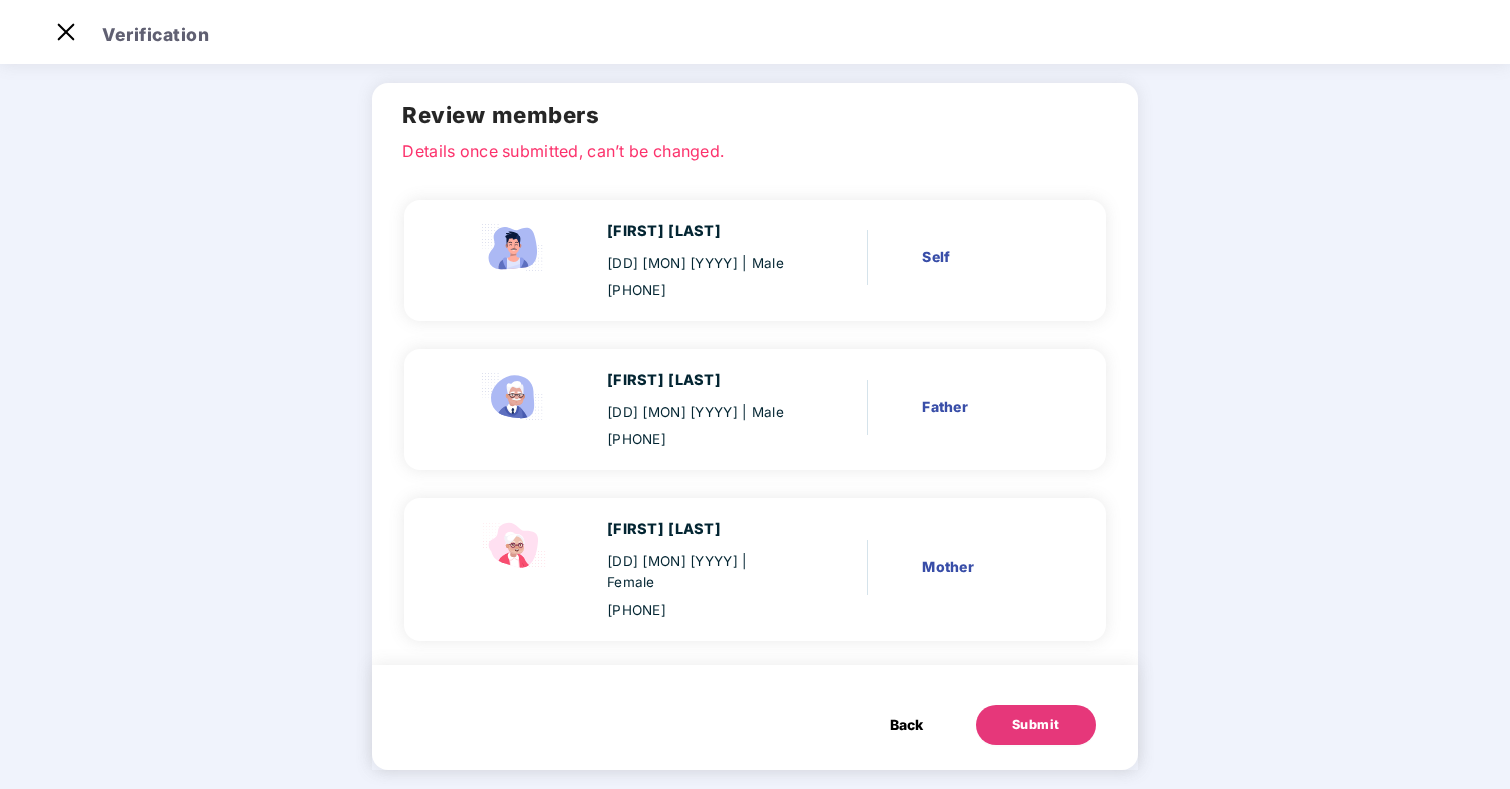 click on "Submit" at bounding box center (1036, 725) 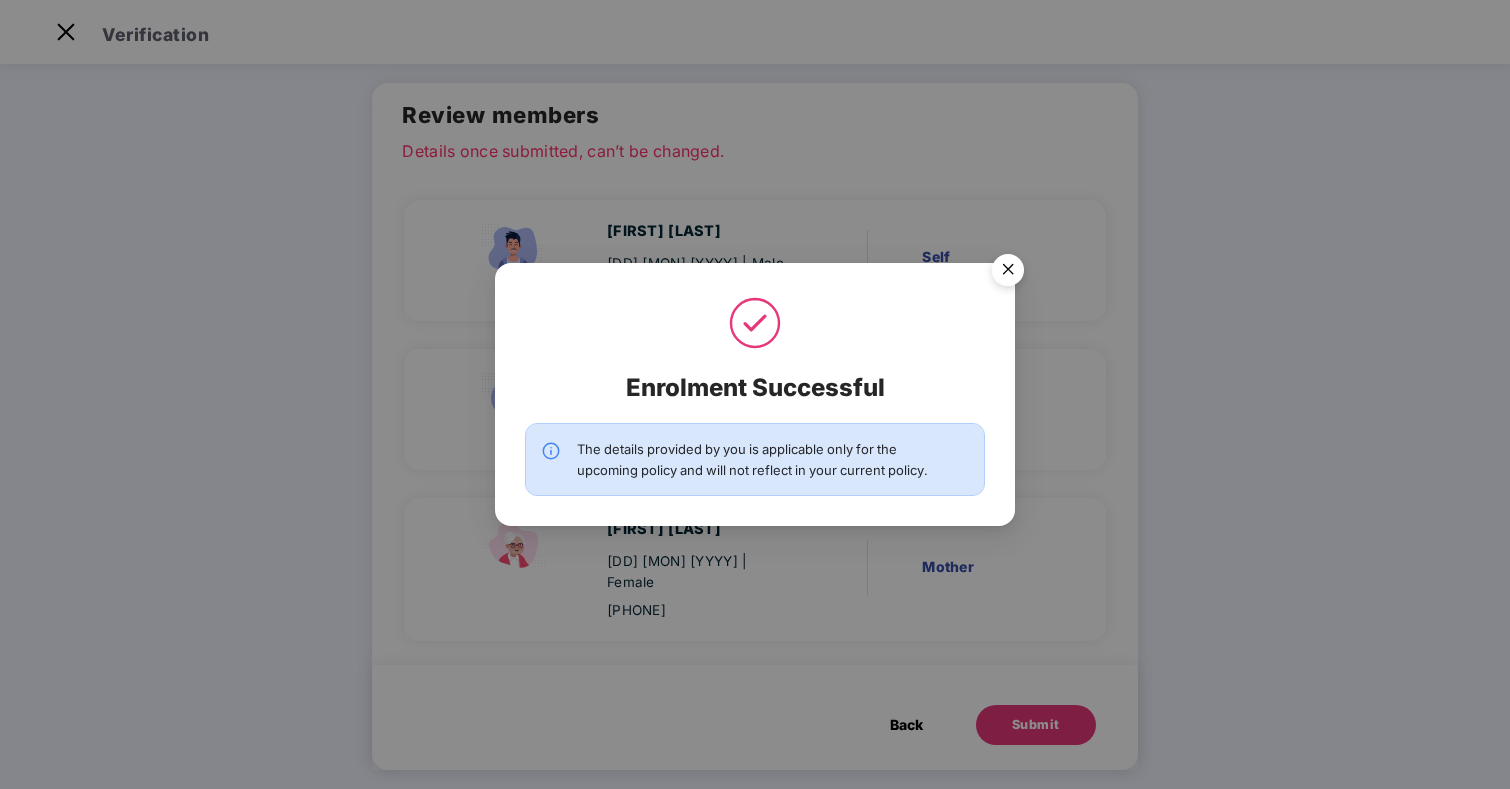 click at bounding box center [1008, 273] 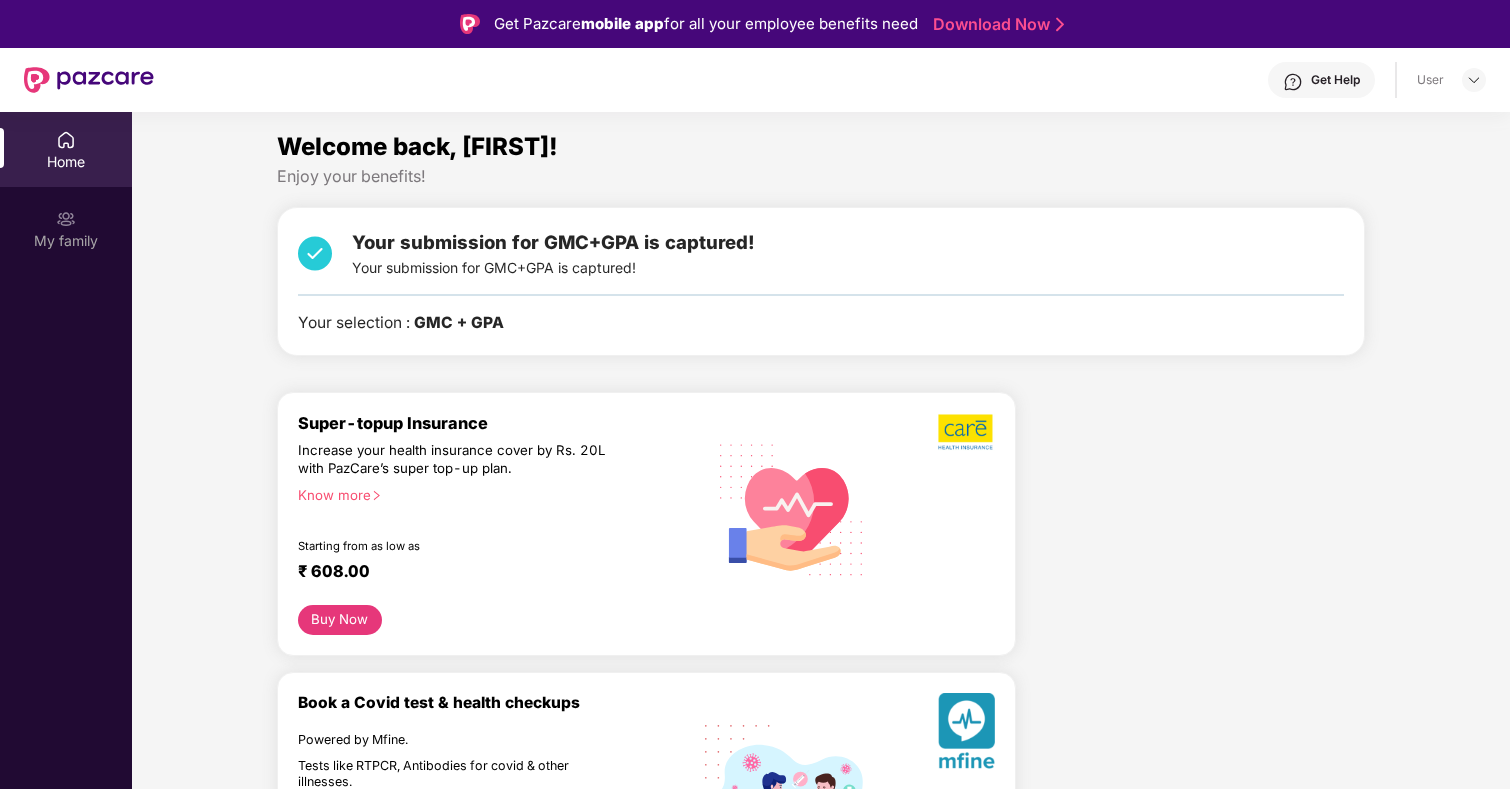 scroll, scrollTop: 0, scrollLeft: 0, axis: both 